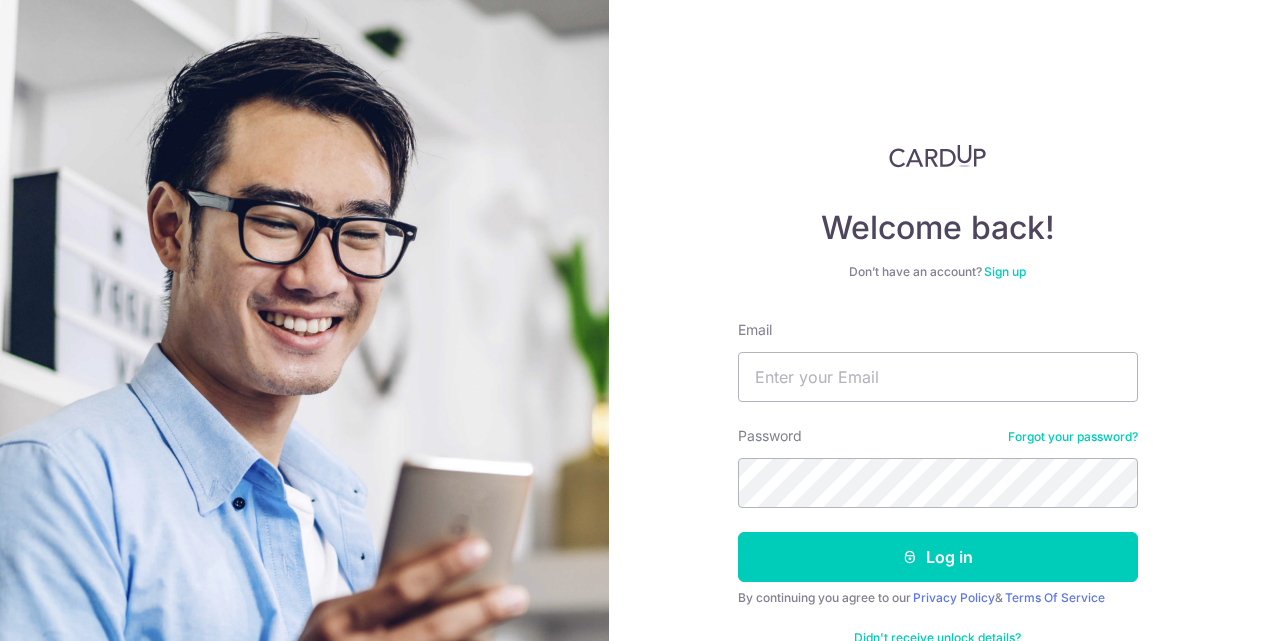 scroll, scrollTop: 0, scrollLeft: 0, axis: both 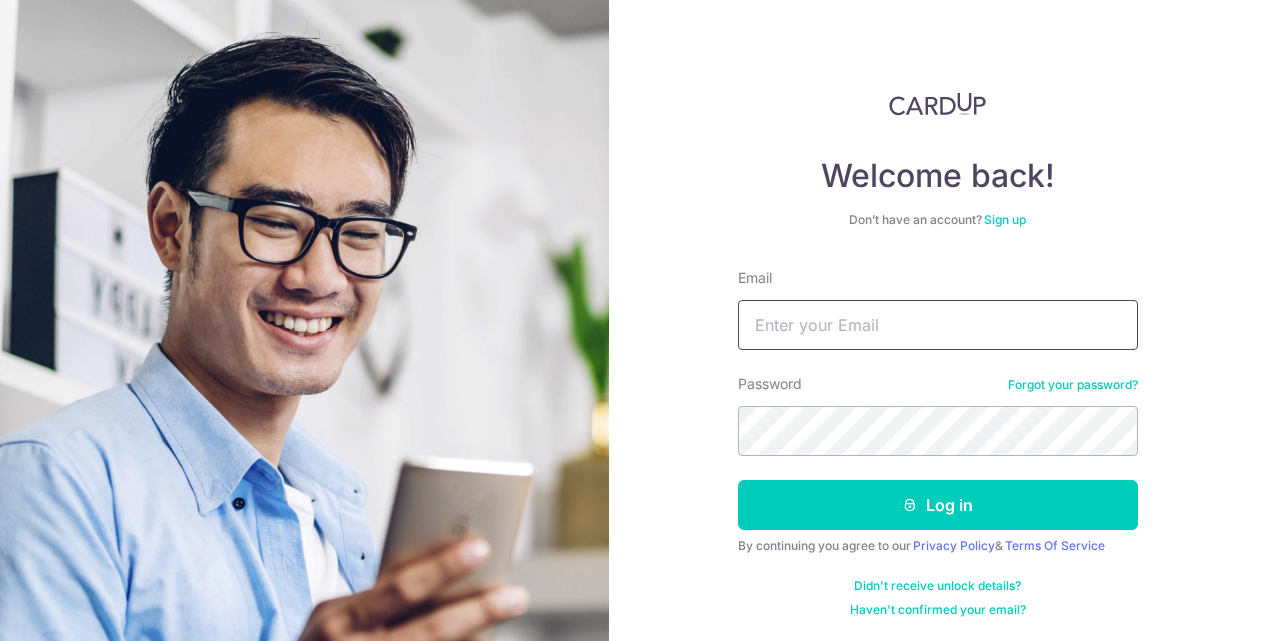 click on "Email" at bounding box center [938, 325] 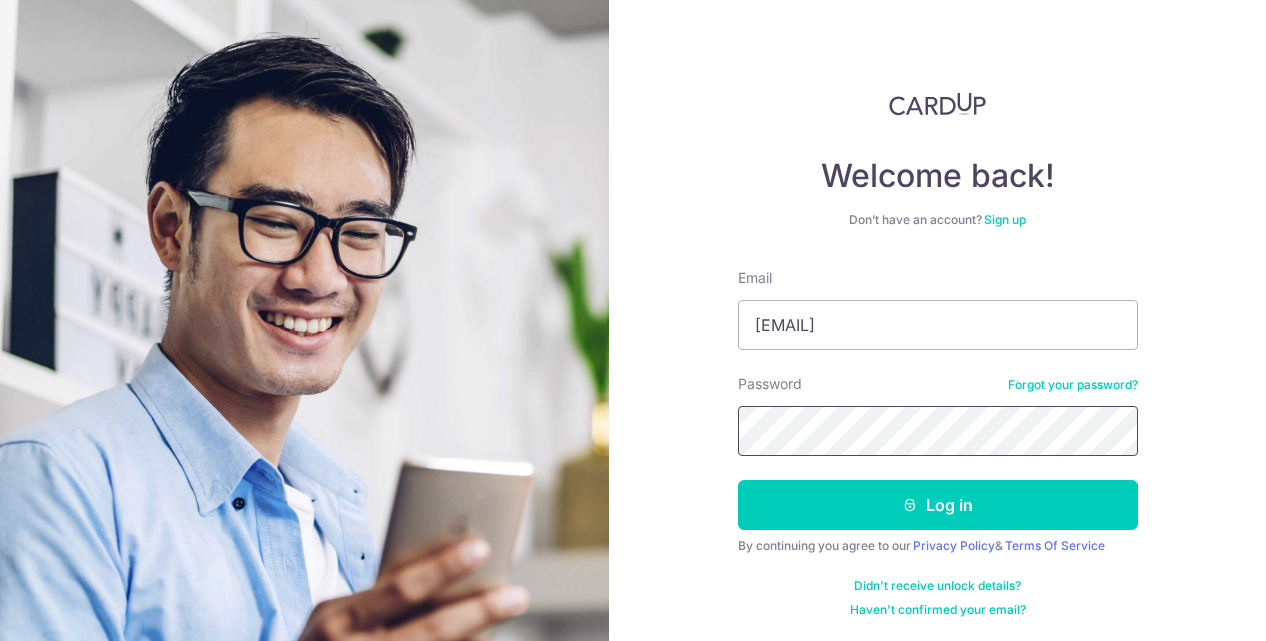 click on "Log in" at bounding box center (938, 505) 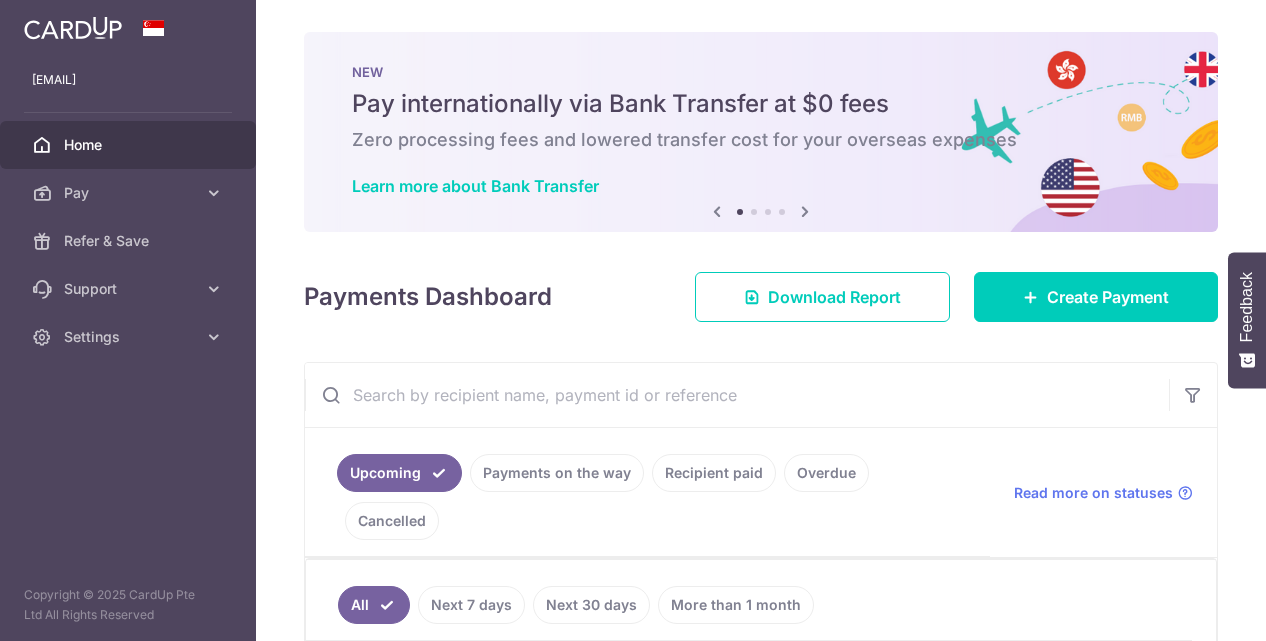 scroll, scrollTop: 0, scrollLeft: 0, axis: both 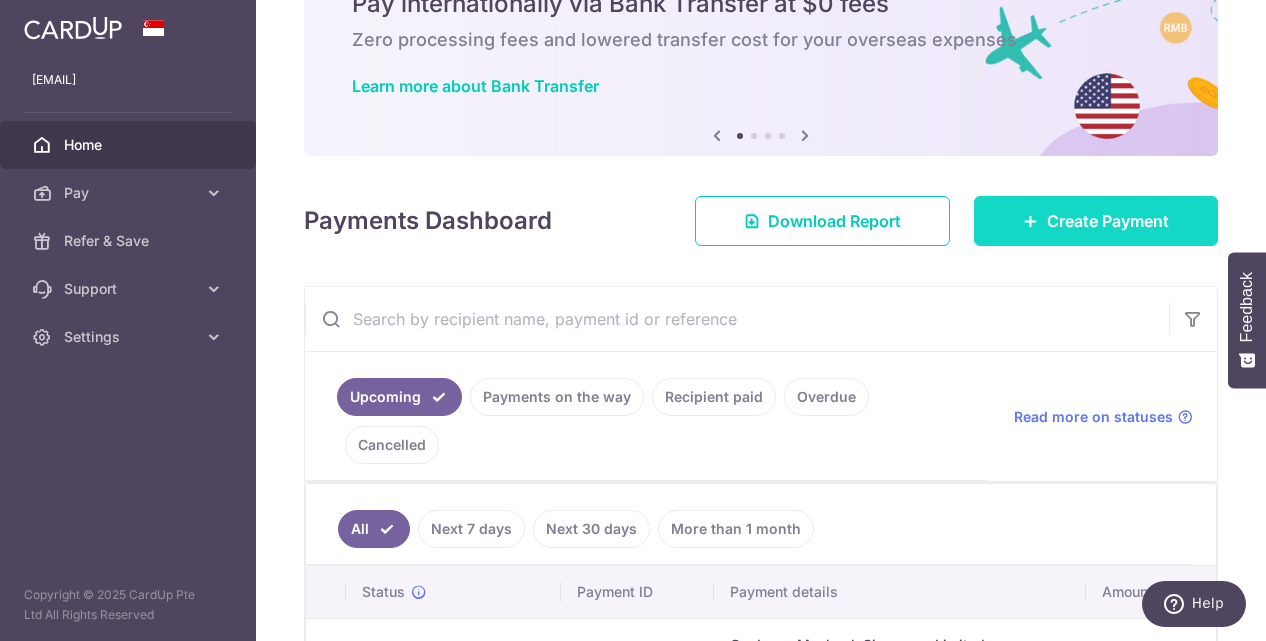 click on "Create Payment" at bounding box center (1096, 221) 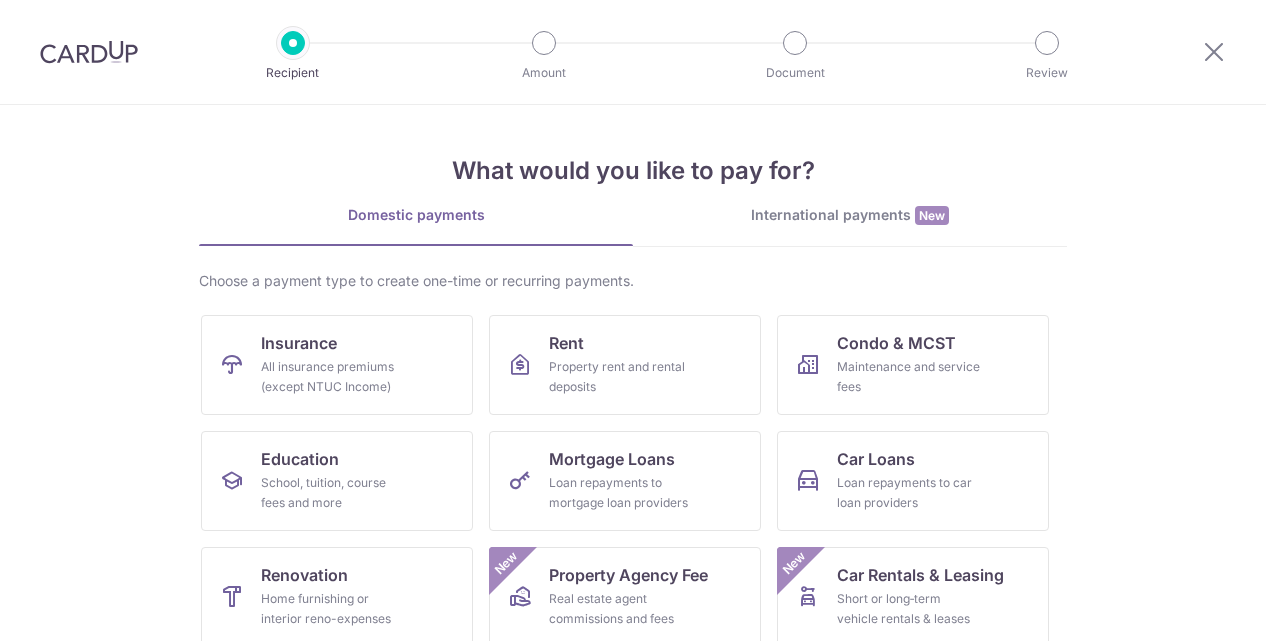 scroll, scrollTop: 0, scrollLeft: 0, axis: both 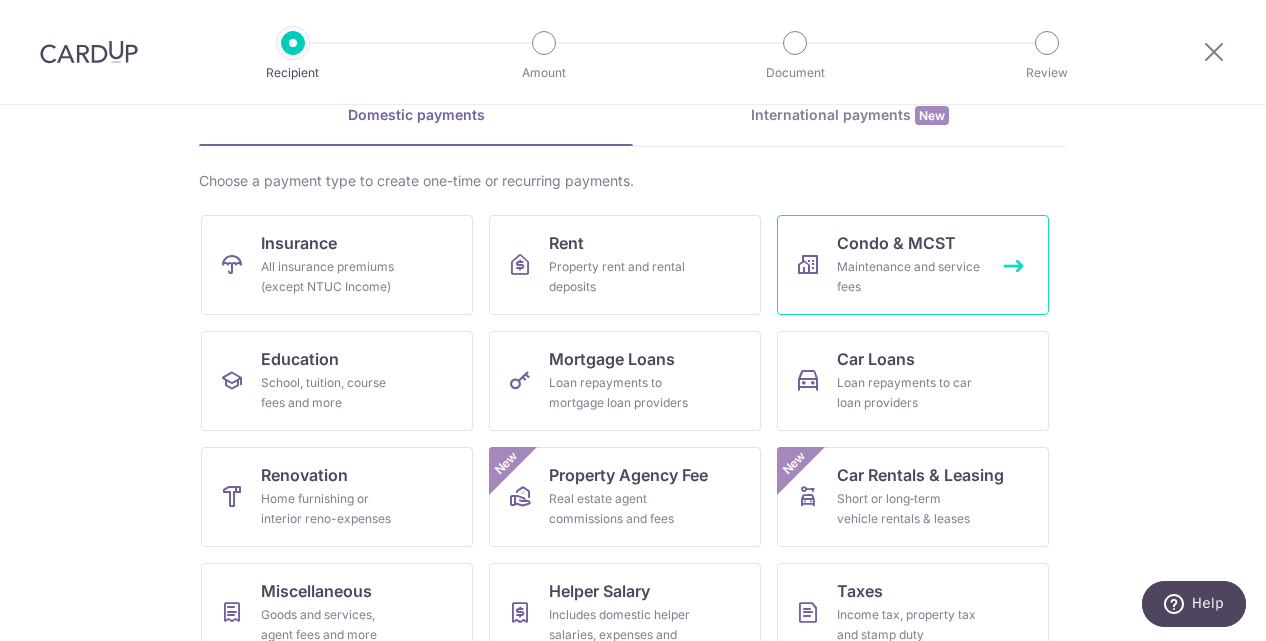 click on "Maintenance and service fees" at bounding box center [909, 277] 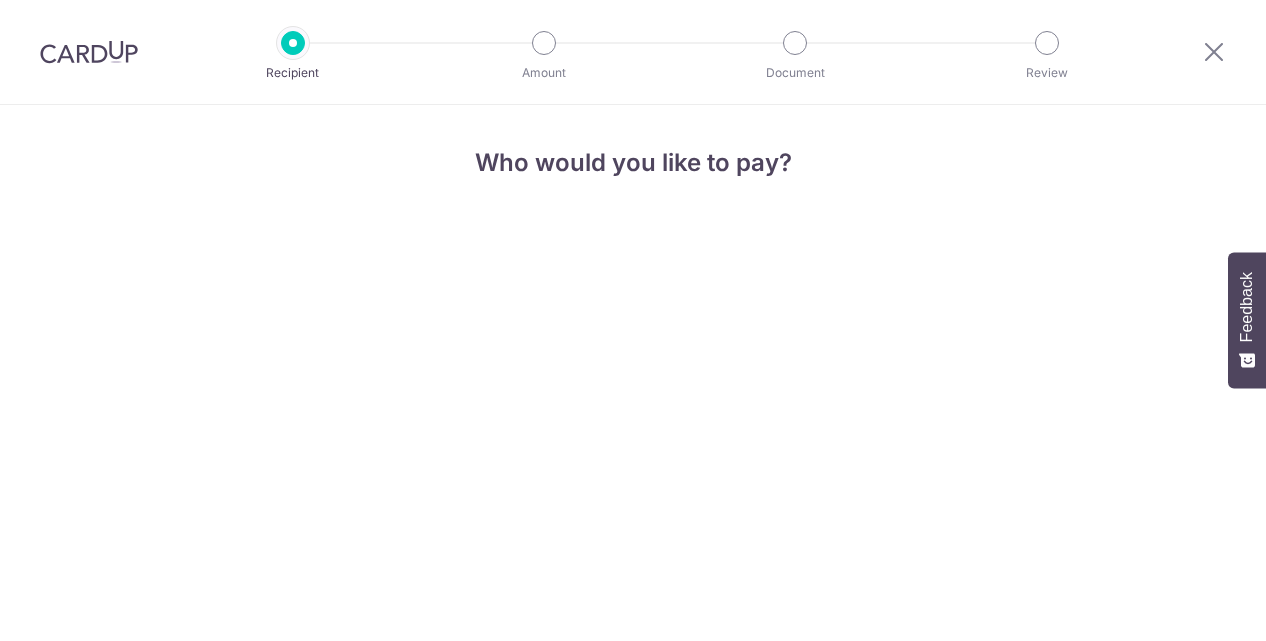 scroll, scrollTop: 0, scrollLeft: 0, axis: both 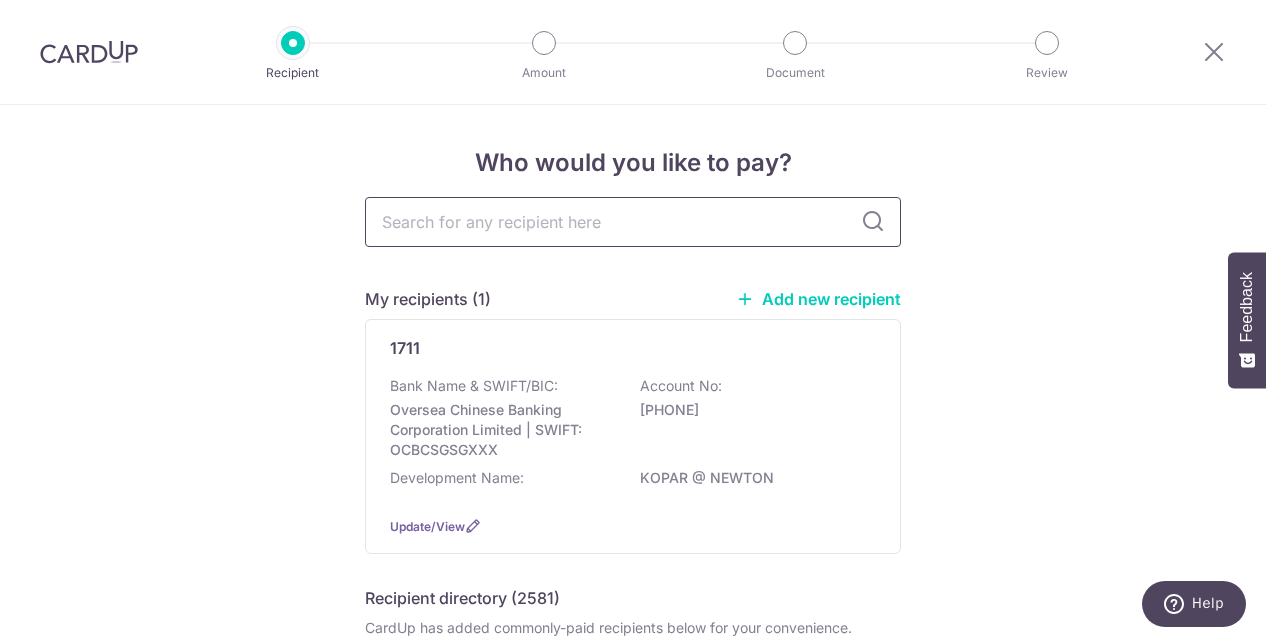 click at bounding box center (633, 222) 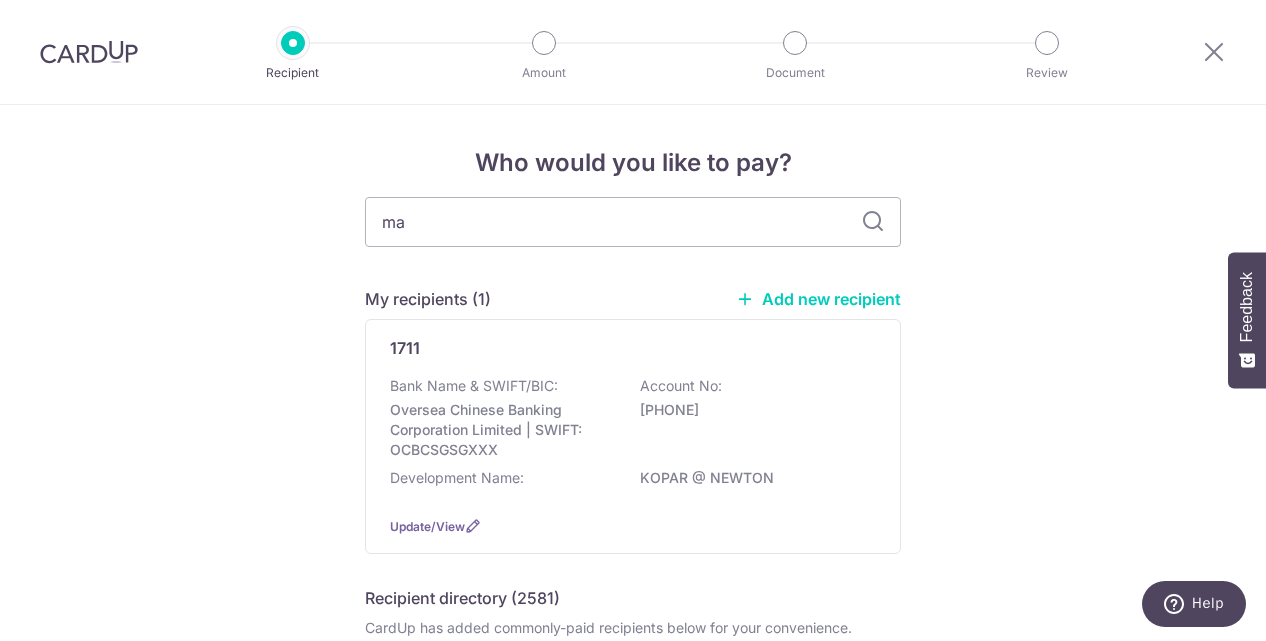 type on "man" 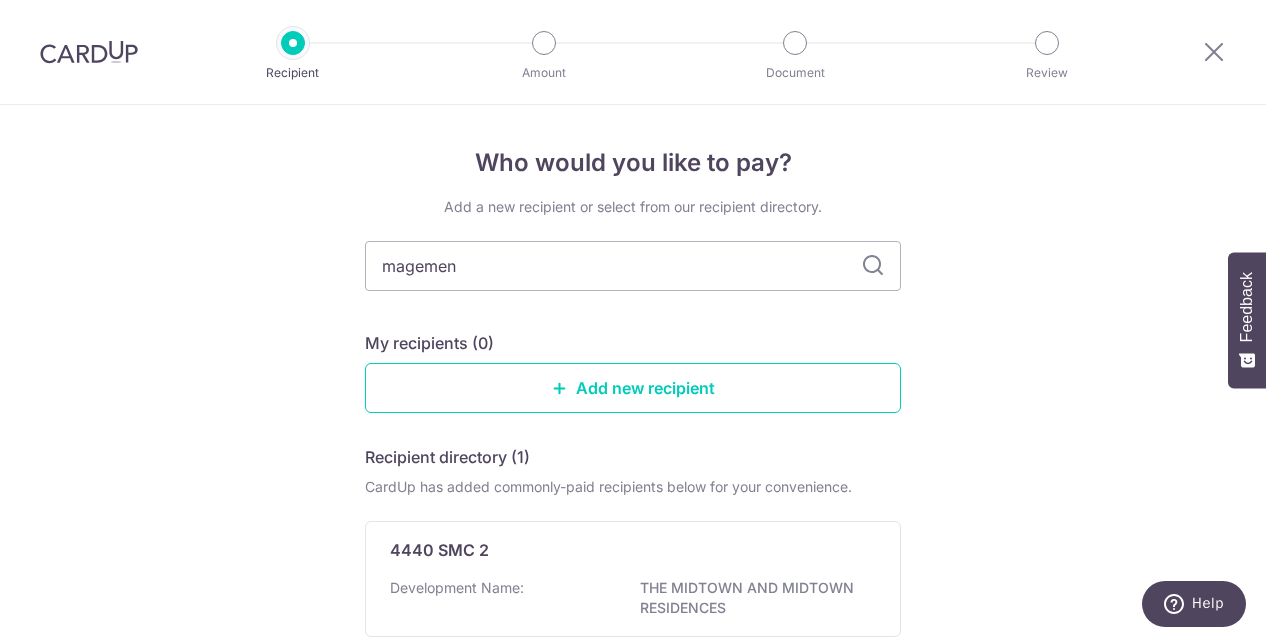 type on "magement" 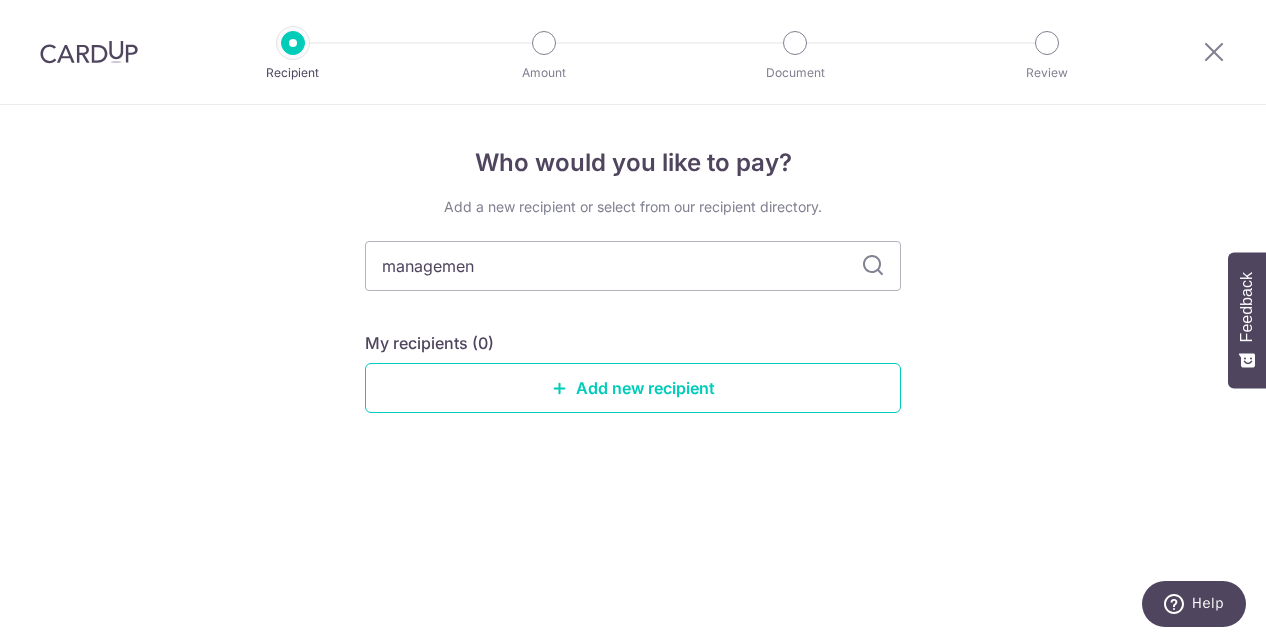 type on "management" 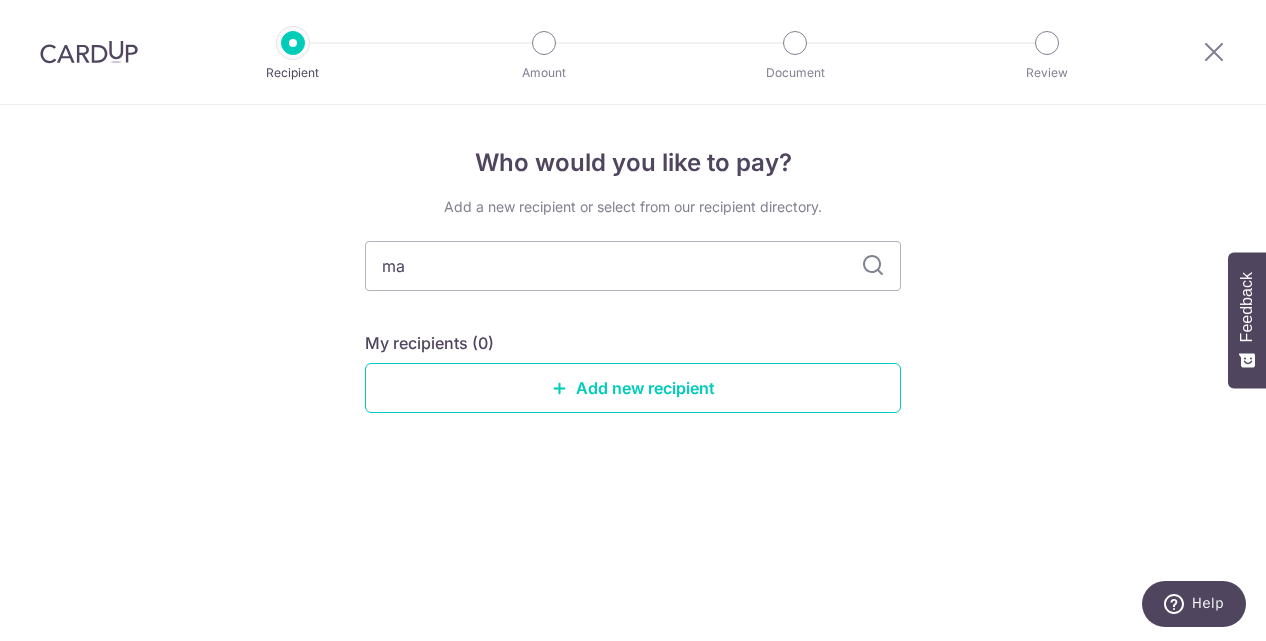 type on "m" 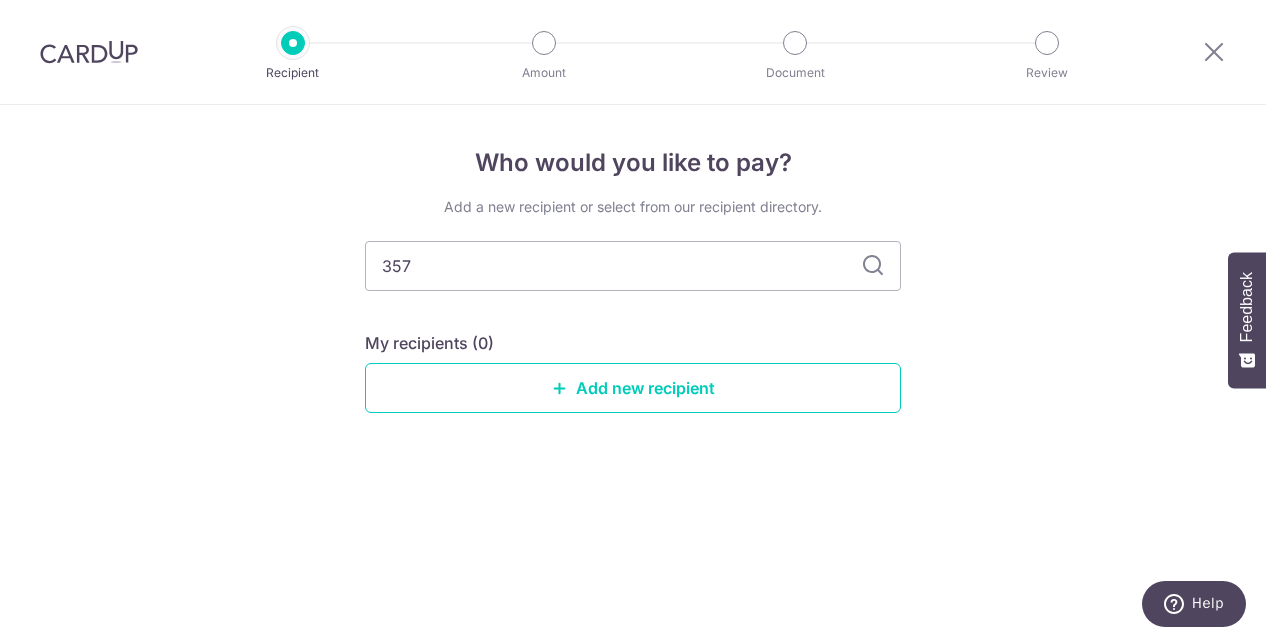 type on "3571" 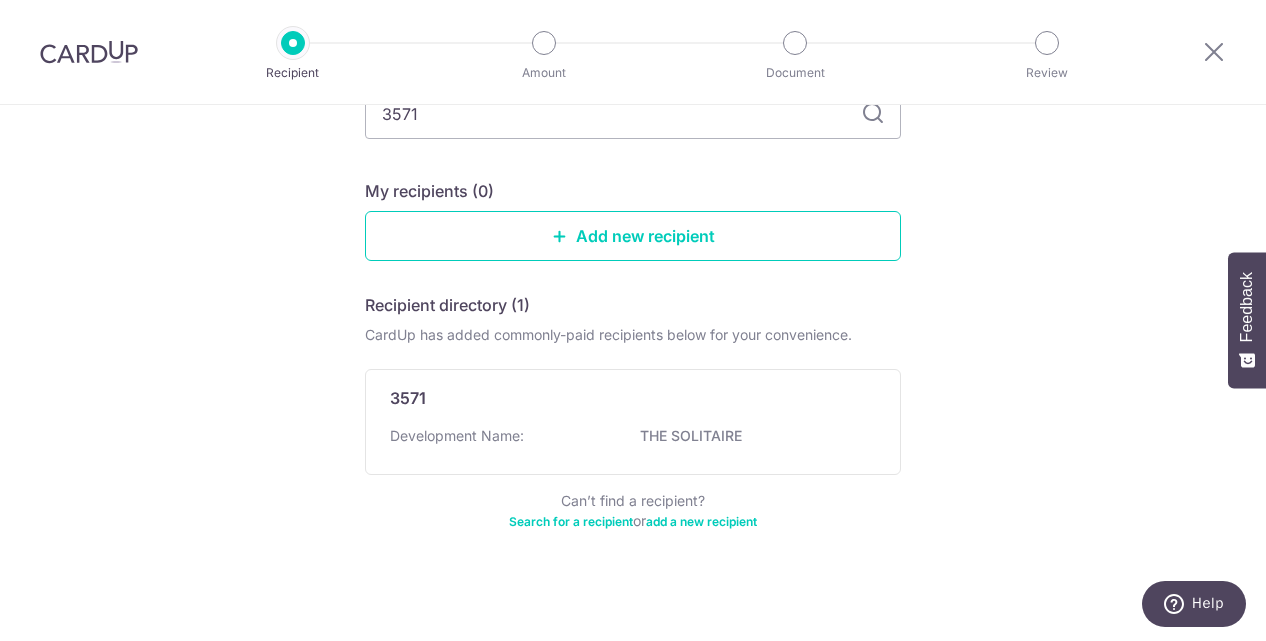 scroll, scrollTop: 158, scrollLeft: 0, axis: vertical 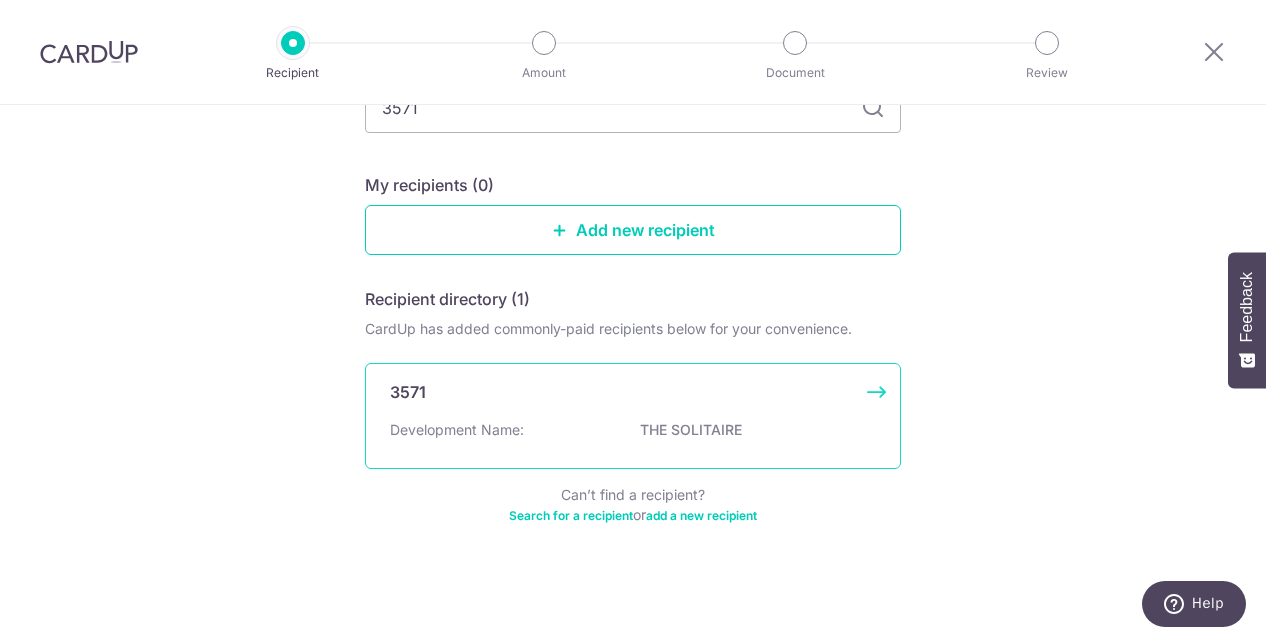 click on "[NUMBER]
Development Name:
THE SOLITAIRE" at bounding box center [633, 416] 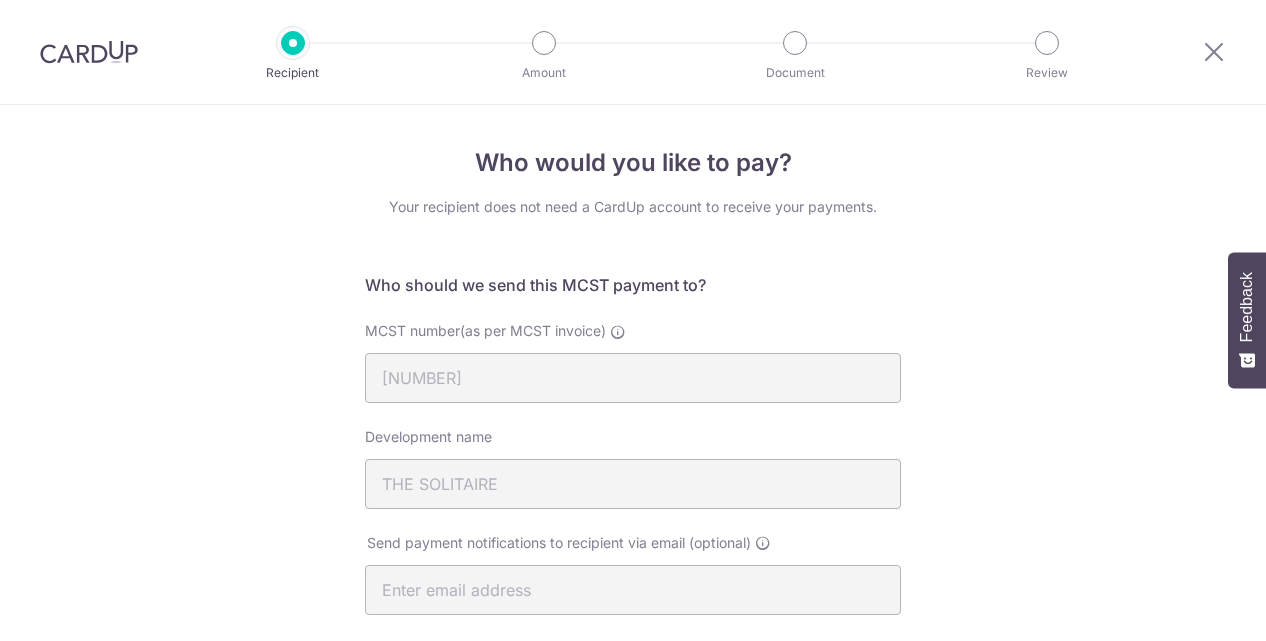 scroll, scrollTop: 0, scrollLeft: 0, axis: both 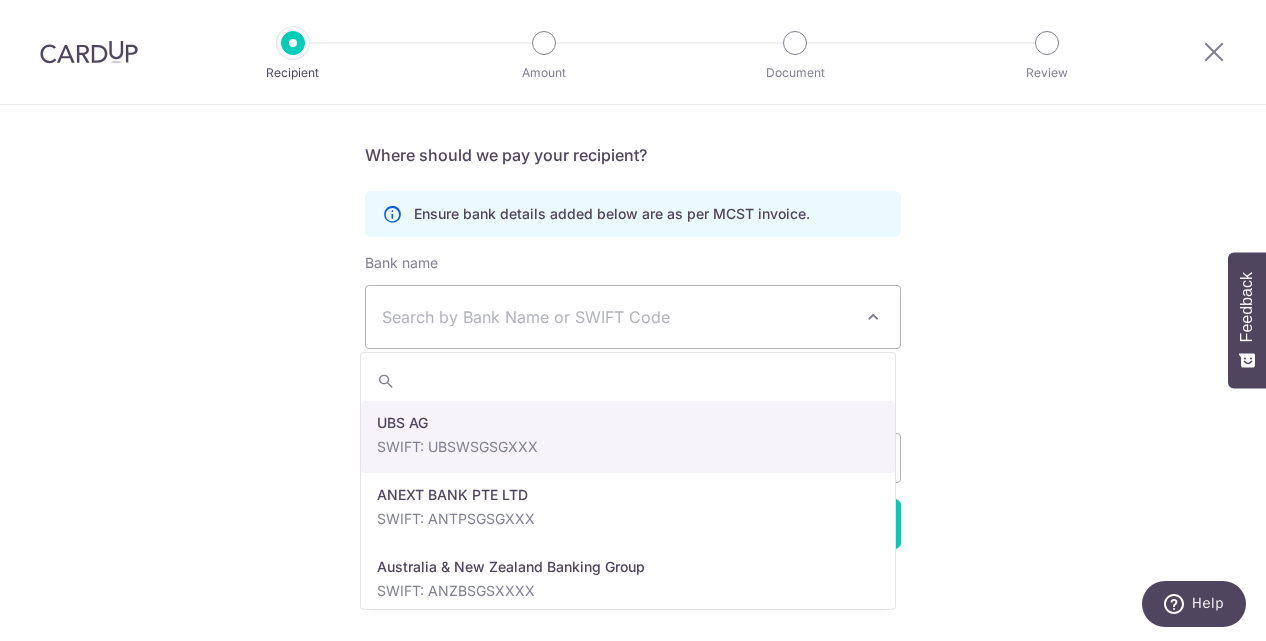 click on "Search by Bank Name or SWIFT Code" at bounding box center (617, 317) 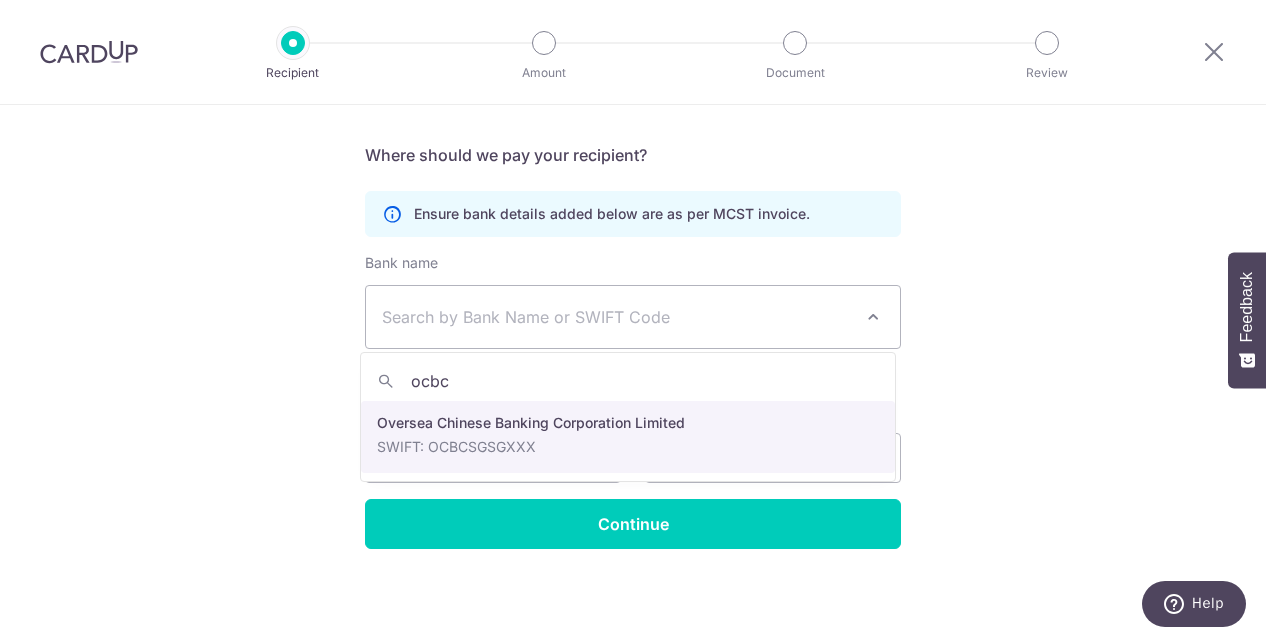 type on "ocbc" 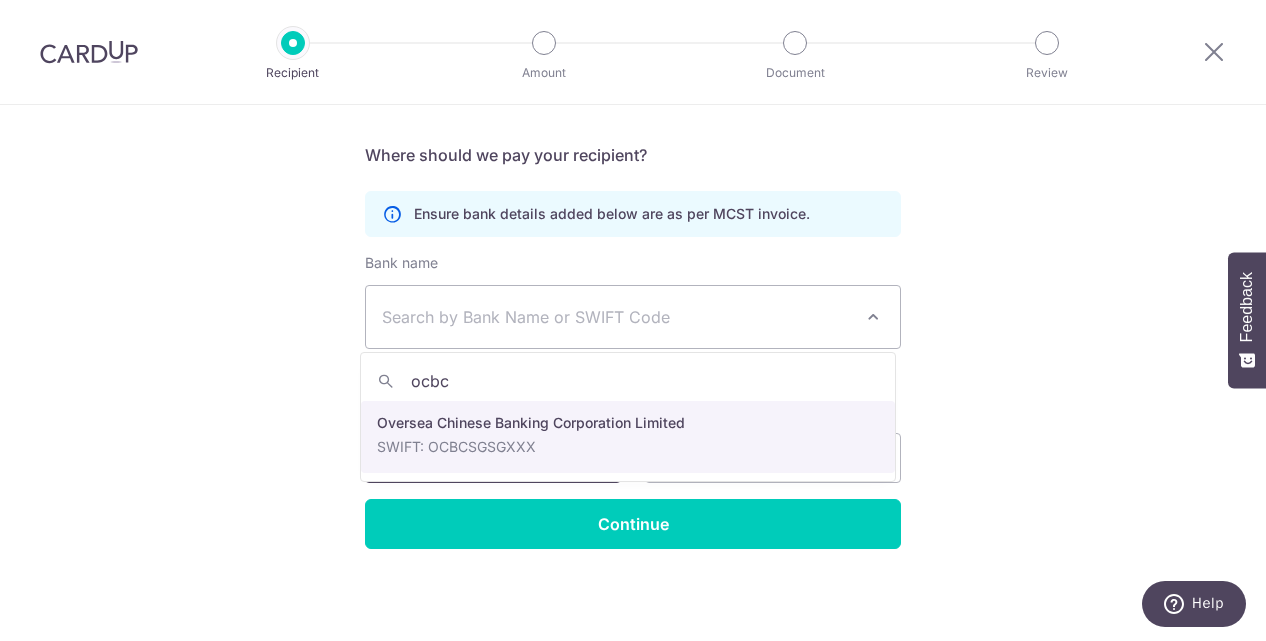select on "12" 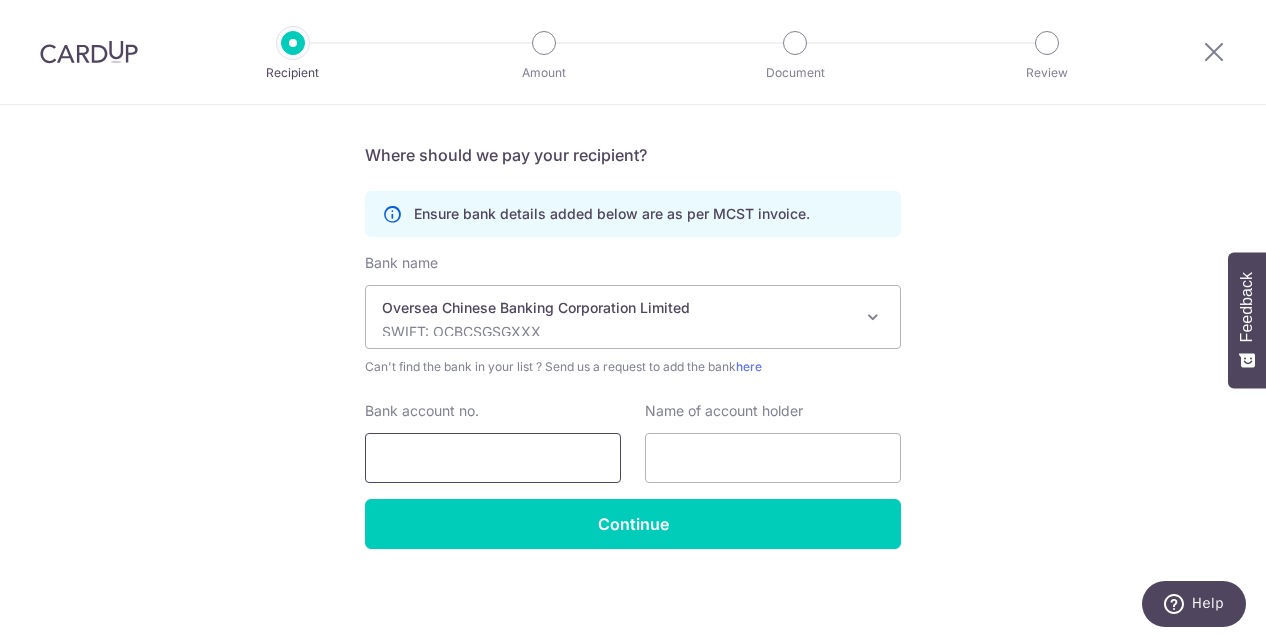 click on "Bank account no." at bounding box center (493, 458) 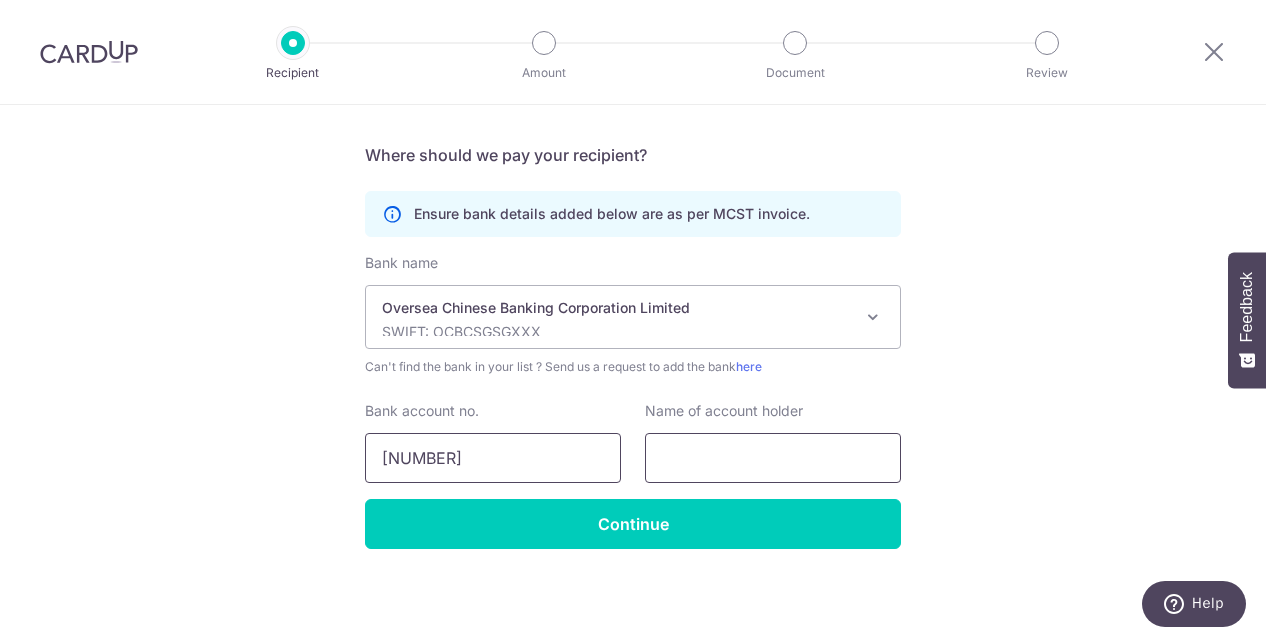 type on "[PHONE]" 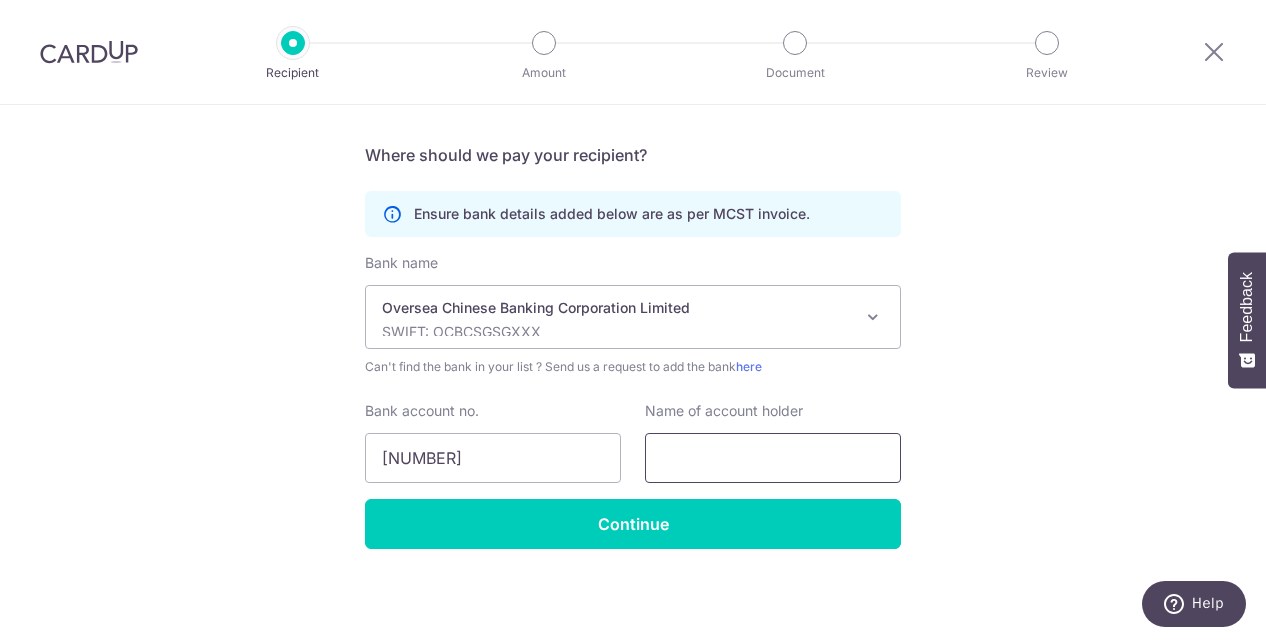 click at bounding box center (773, 458) 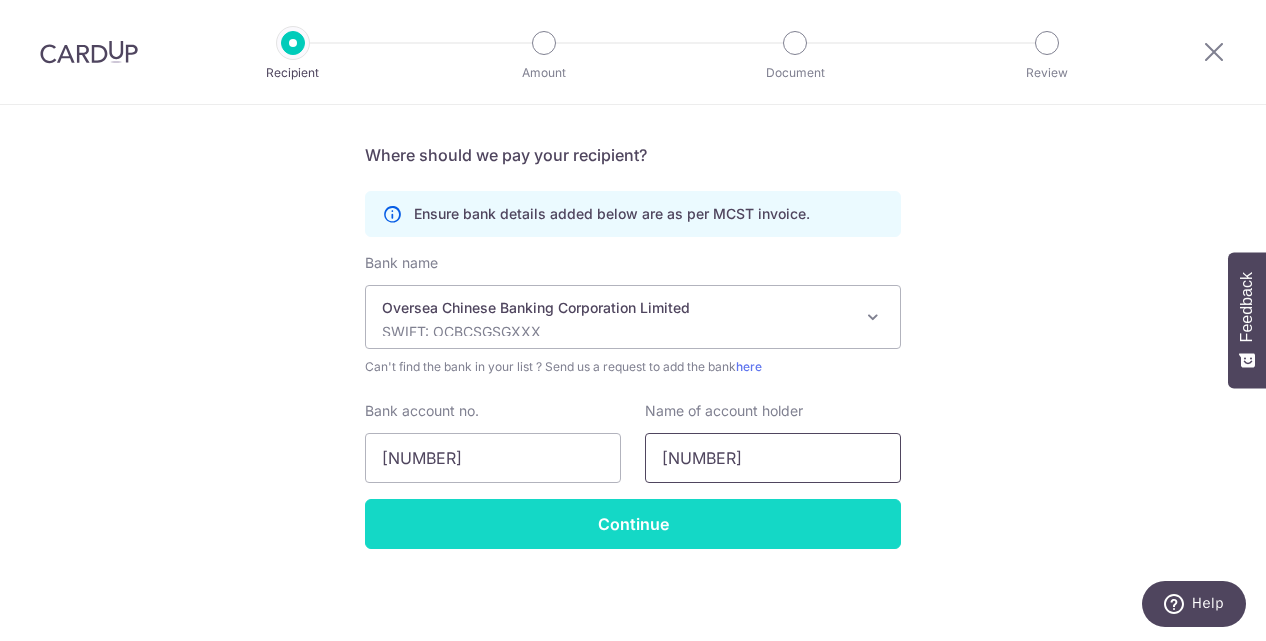 type on "MCST 3571" 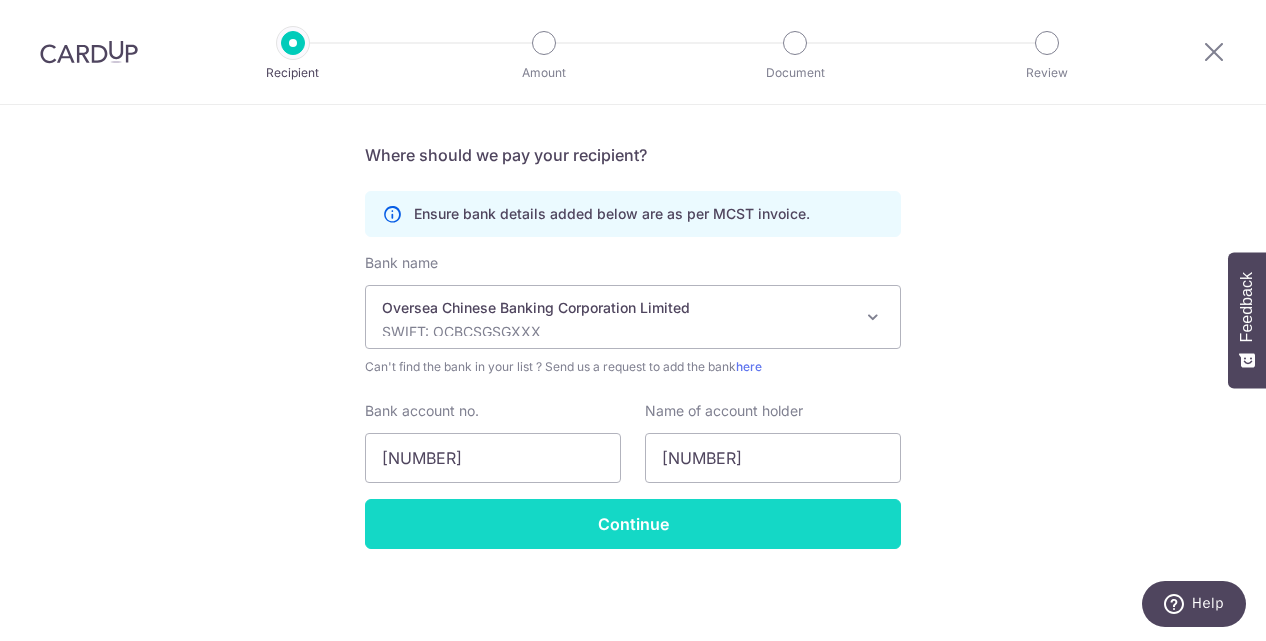 click on "Continue" at bounding box center (633, 524) 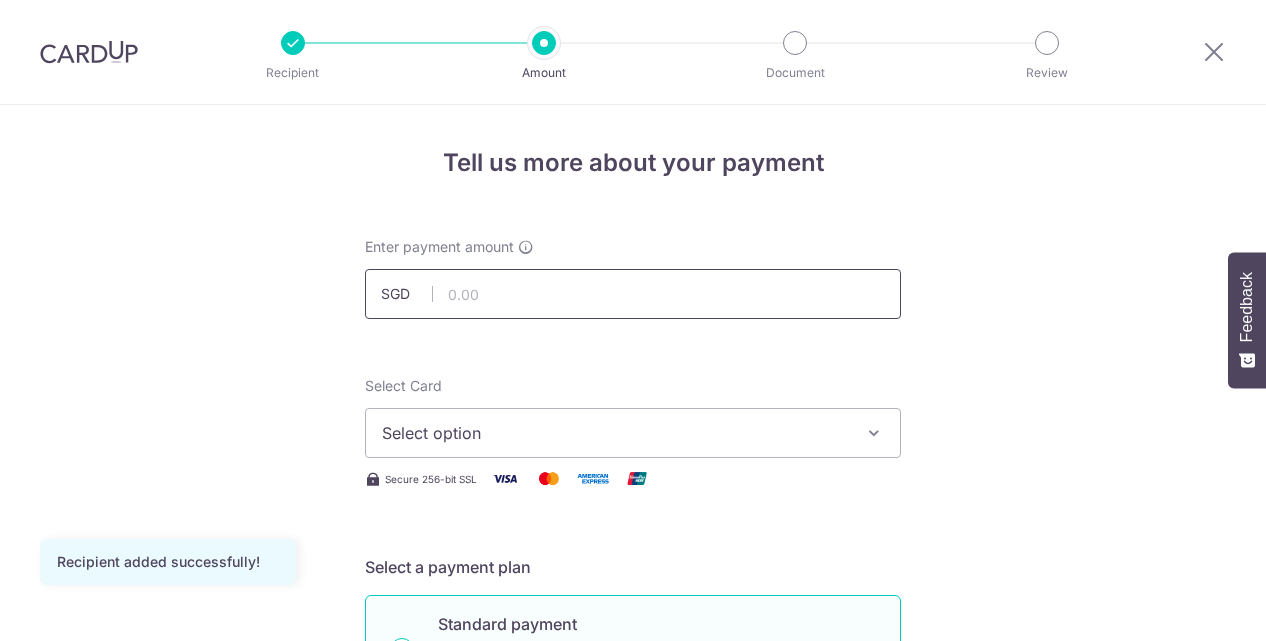scroll, scrollTop: 0, scrollLeft: 0, axis: both 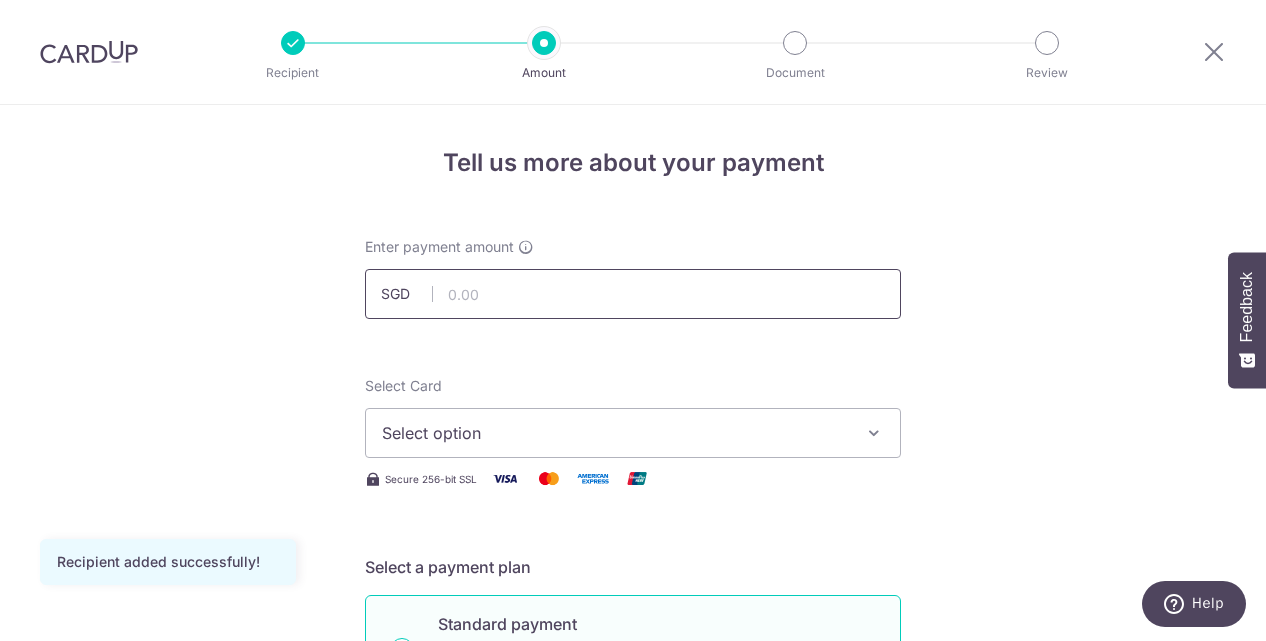 click at bounding box center (633, 294) 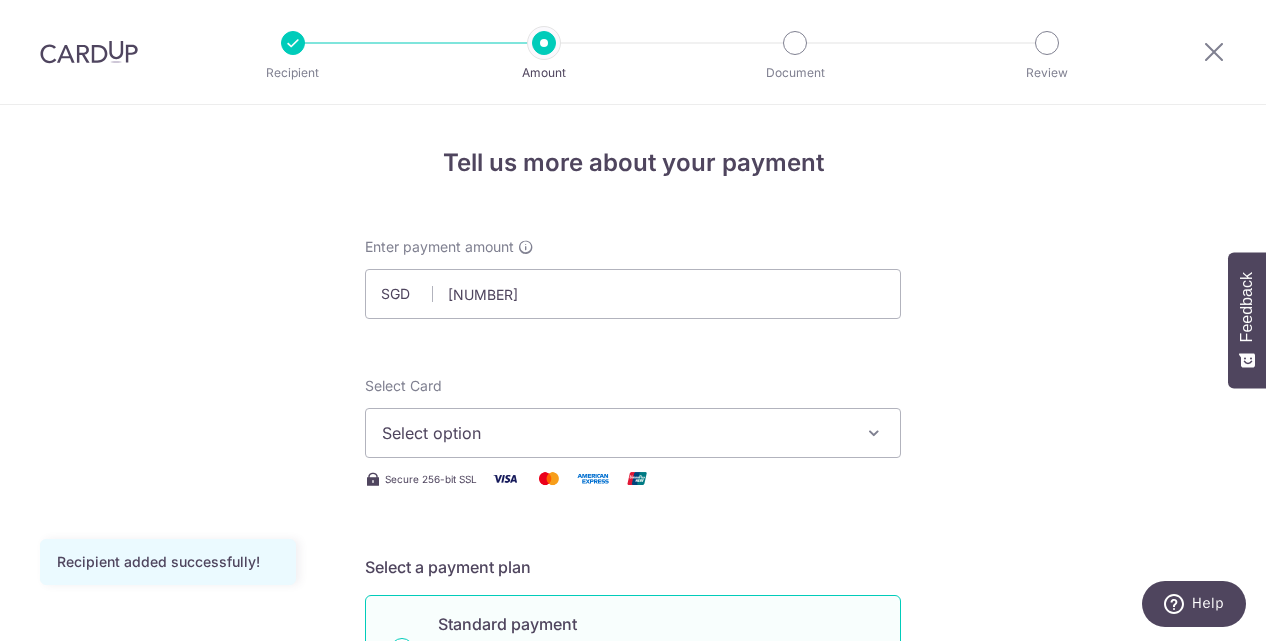 type on "4,708.00" 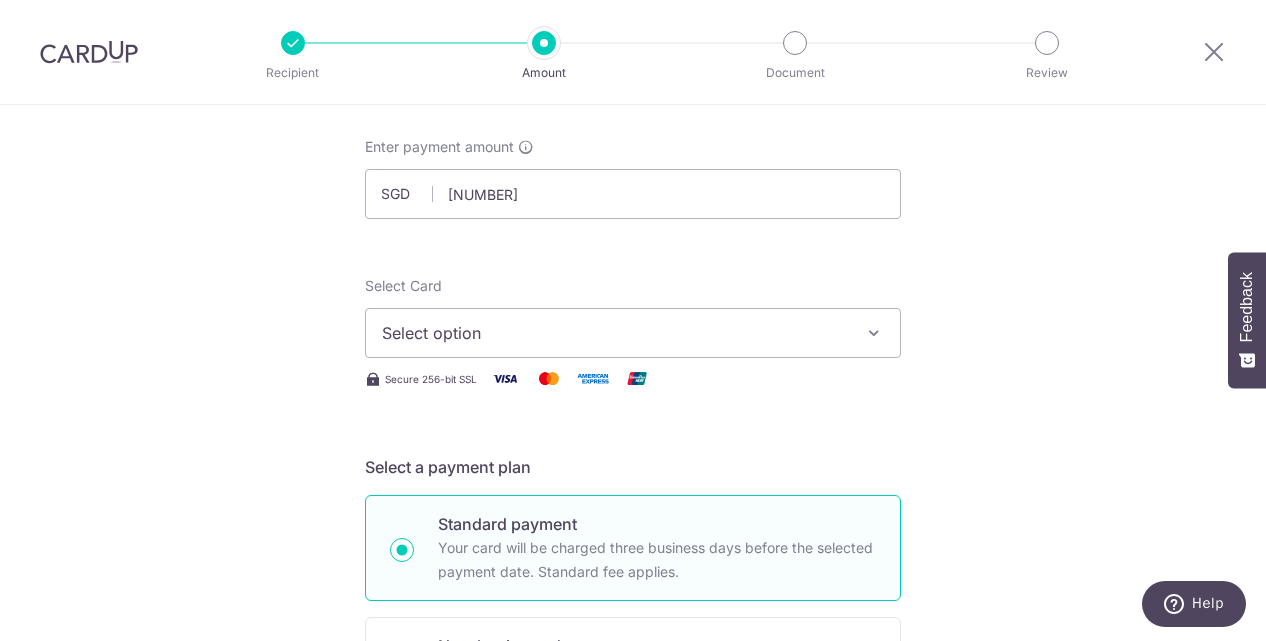 scroll, scrollTop: 200, scrollLeft: 0, axis: vertical 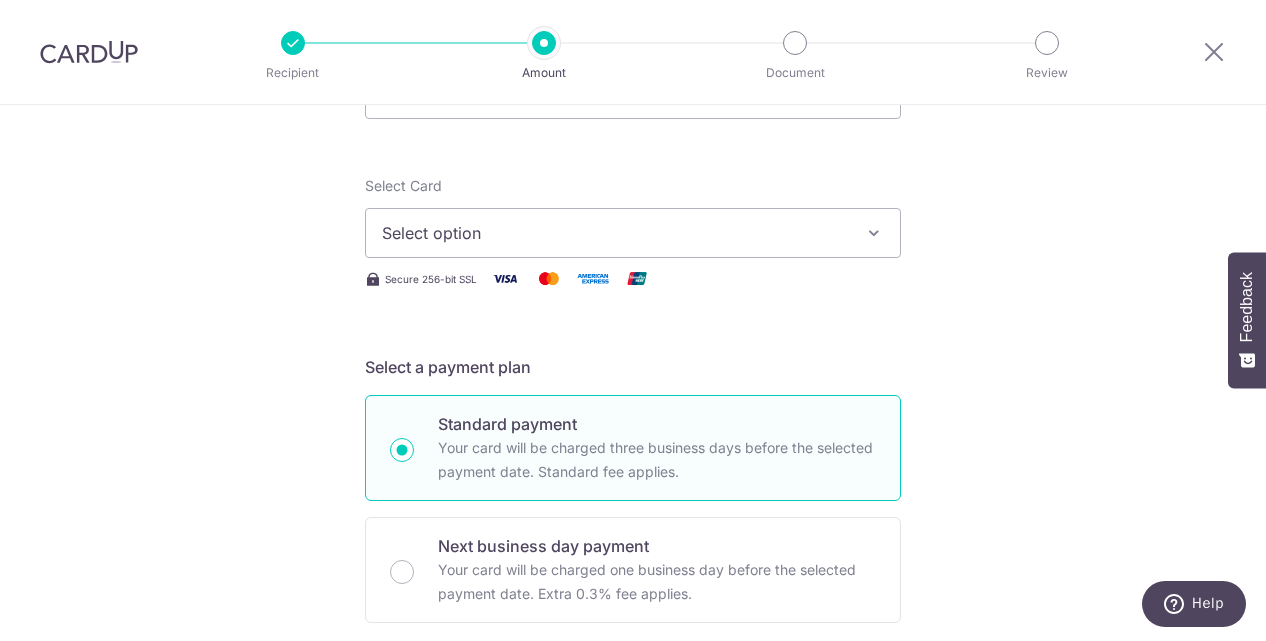 click on "Select option" at bounding box center (615, 233) 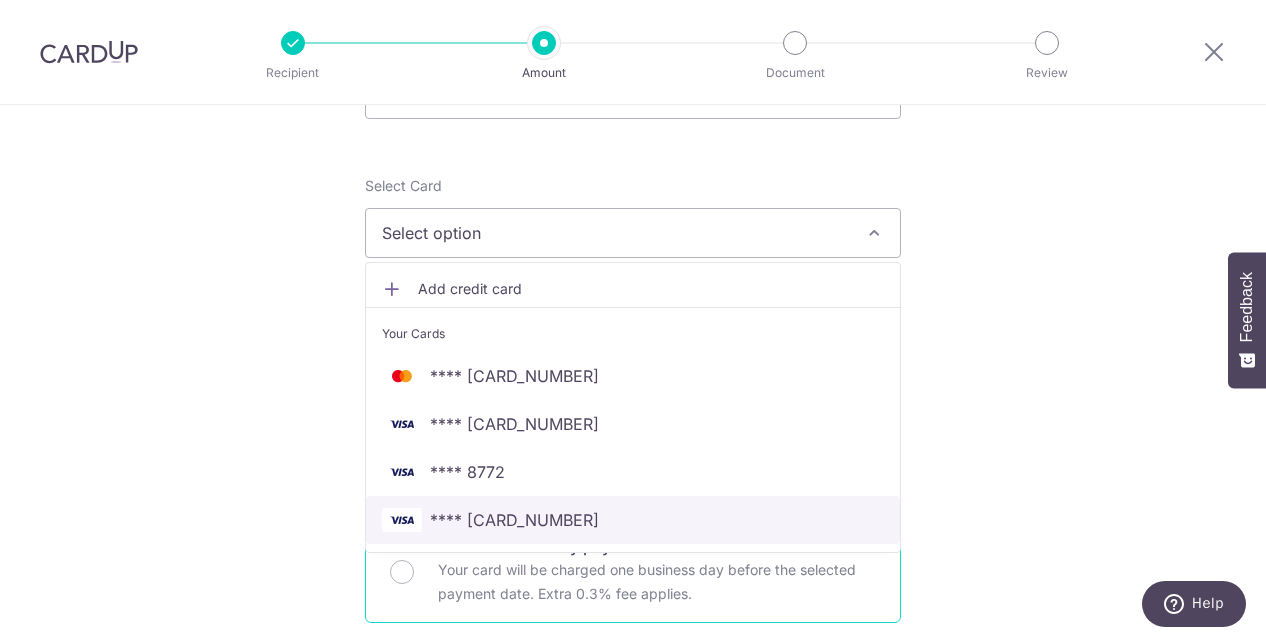 click on "**** 6173" at bounding box center [514, 520] 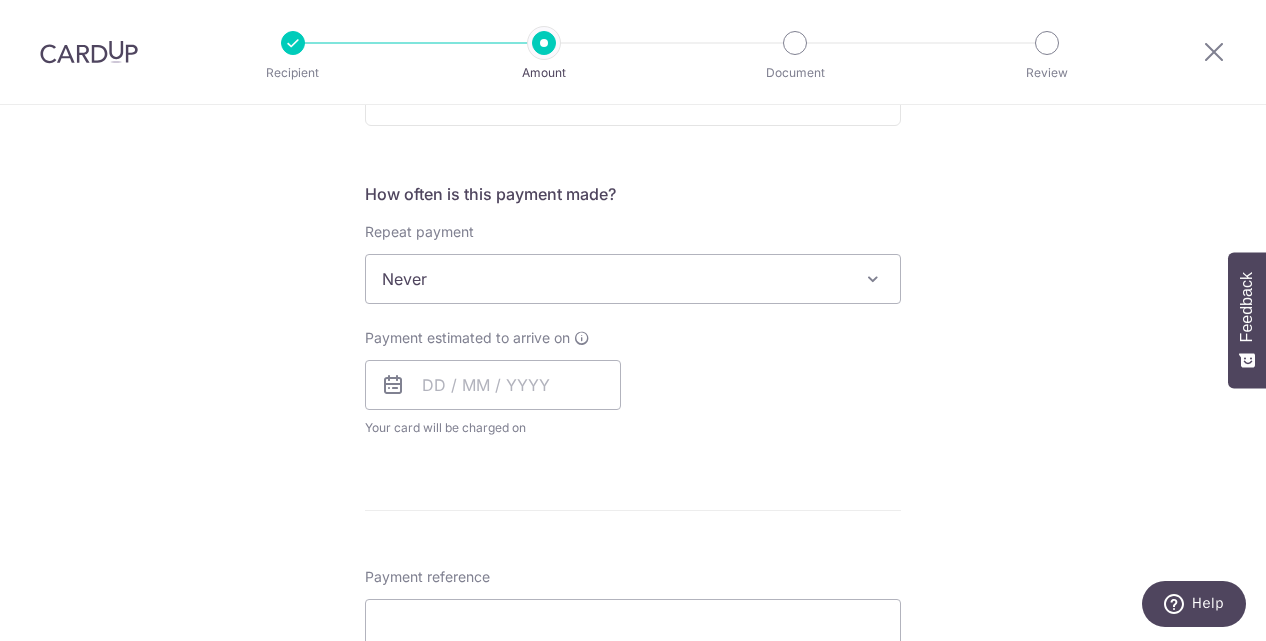 scroll, scrollTop: 700, scrollLeft: 0, axis: vertical 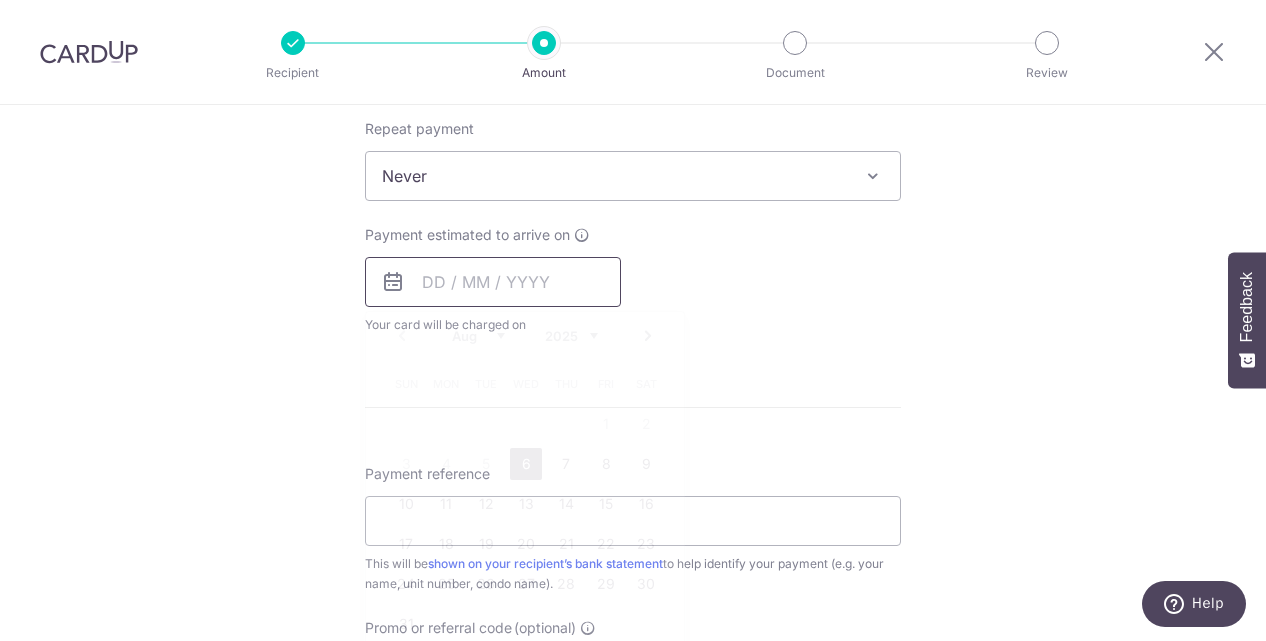click at bounding box center [493, 282] 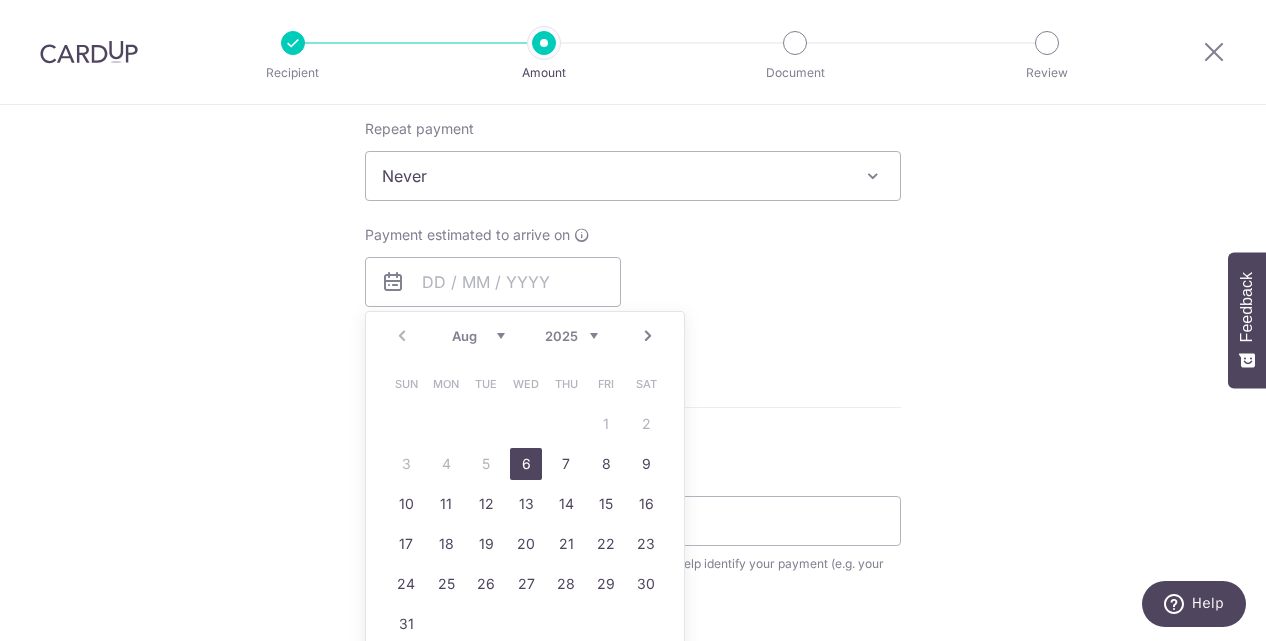 click on "6" at bounding box center (526, 464) 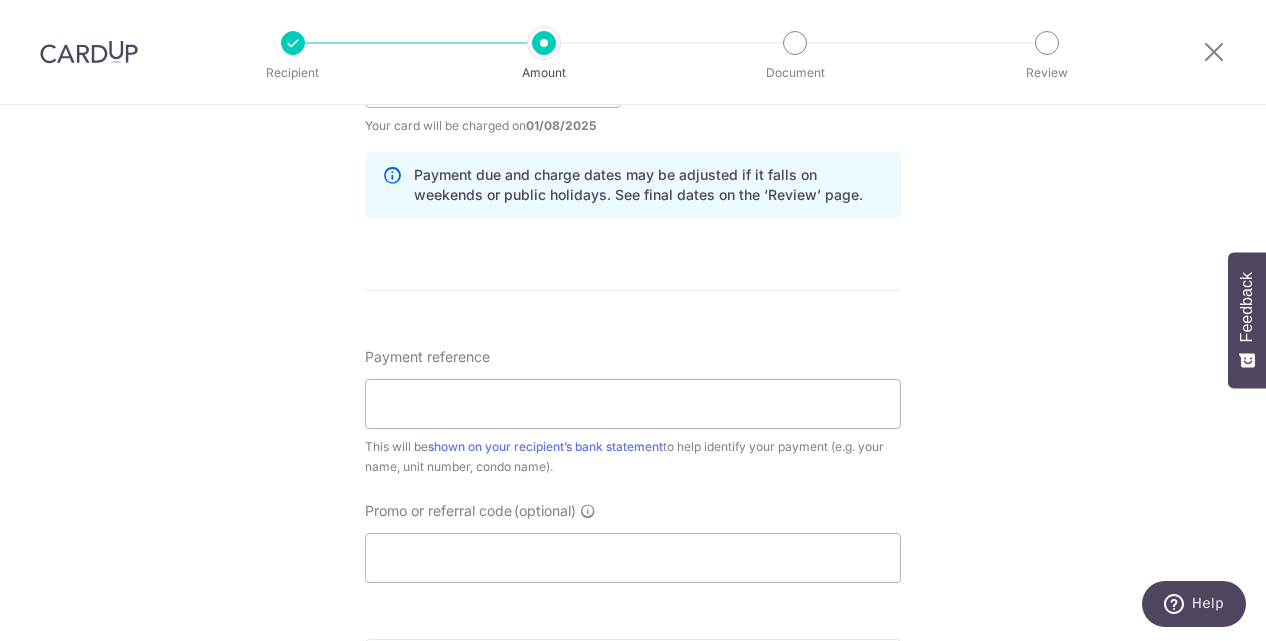 scroll, scrollTop: 1000, scrollLeft: 0, axis: vertical 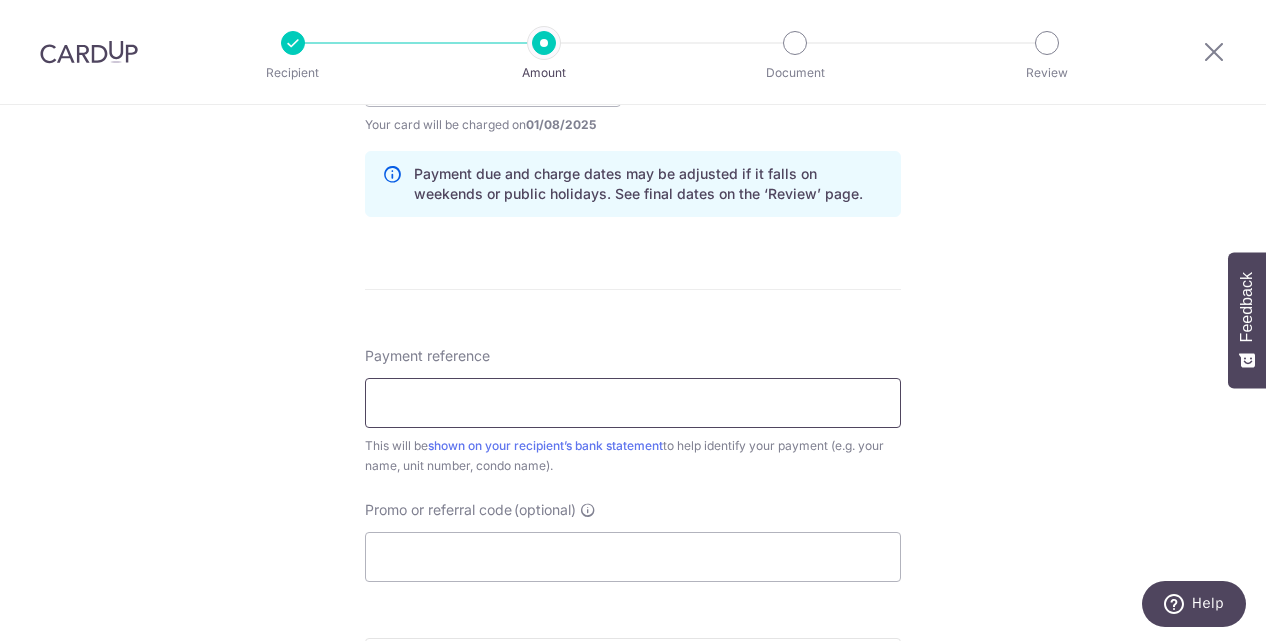 click on "Payment reference" at bounding box center [633, 403] 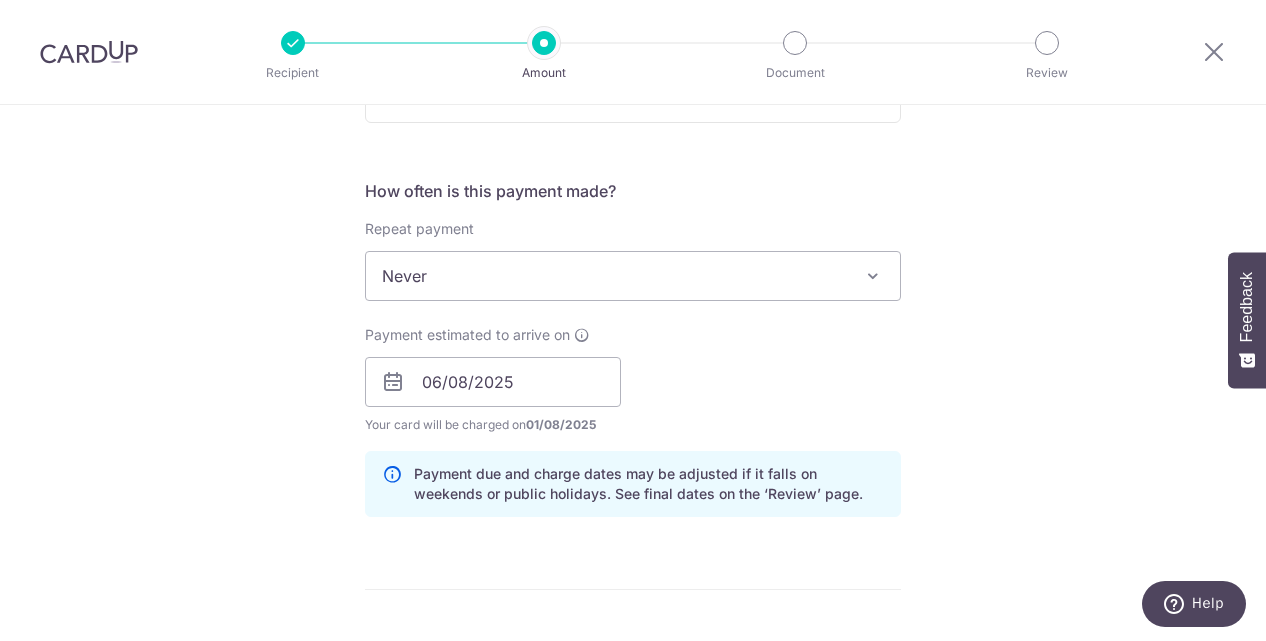 scroll, scrollTop: 1350, scrollLeft: 0, axis: vertical 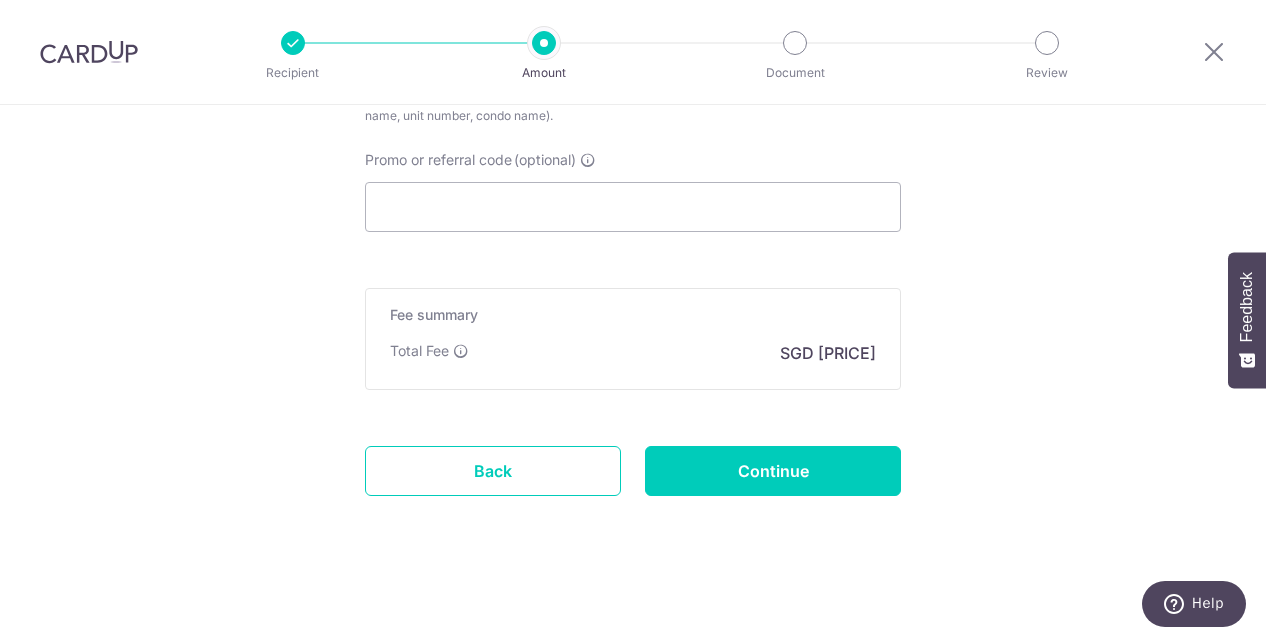 click on "Tell us more about your payment
Enter payment amount
SGD
4,708.00
4708.00
Recipient added successfully!
Select Card
**** 6173
Add credit card
Your Cards
**** 5737
**** 3911
**** 8772
**** 6173
Secure 256-bit SSL
Text
New card details" at bounding box center [633, -300] 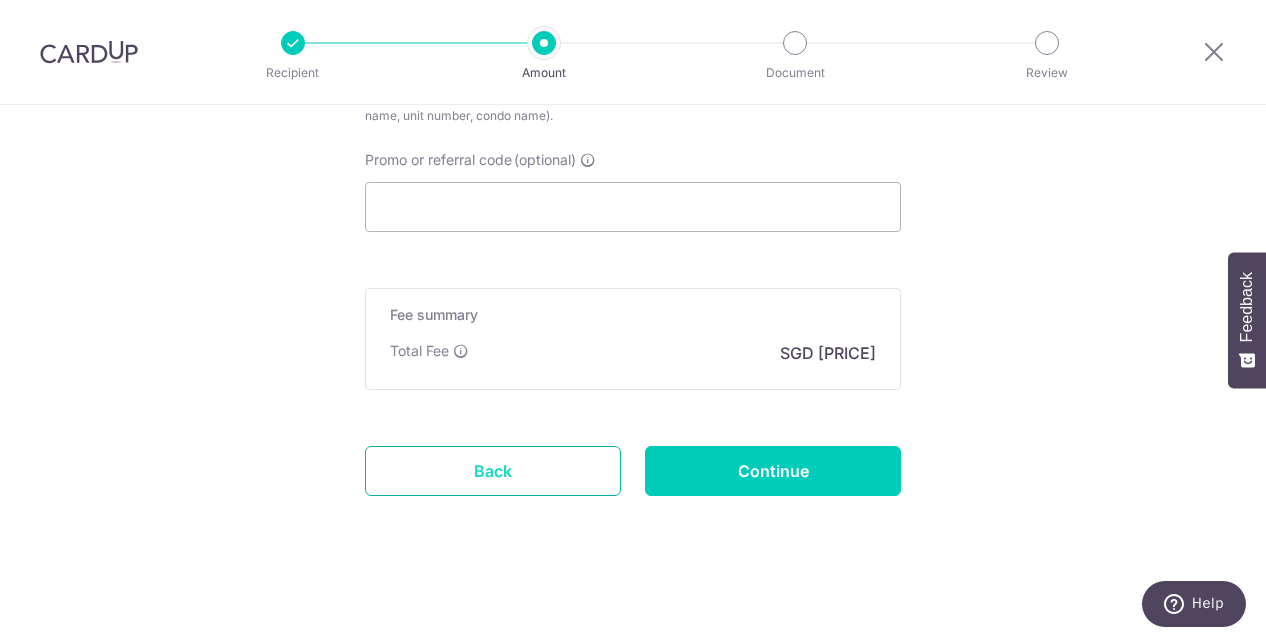 click on "Back" at bounding box center (493, 471) 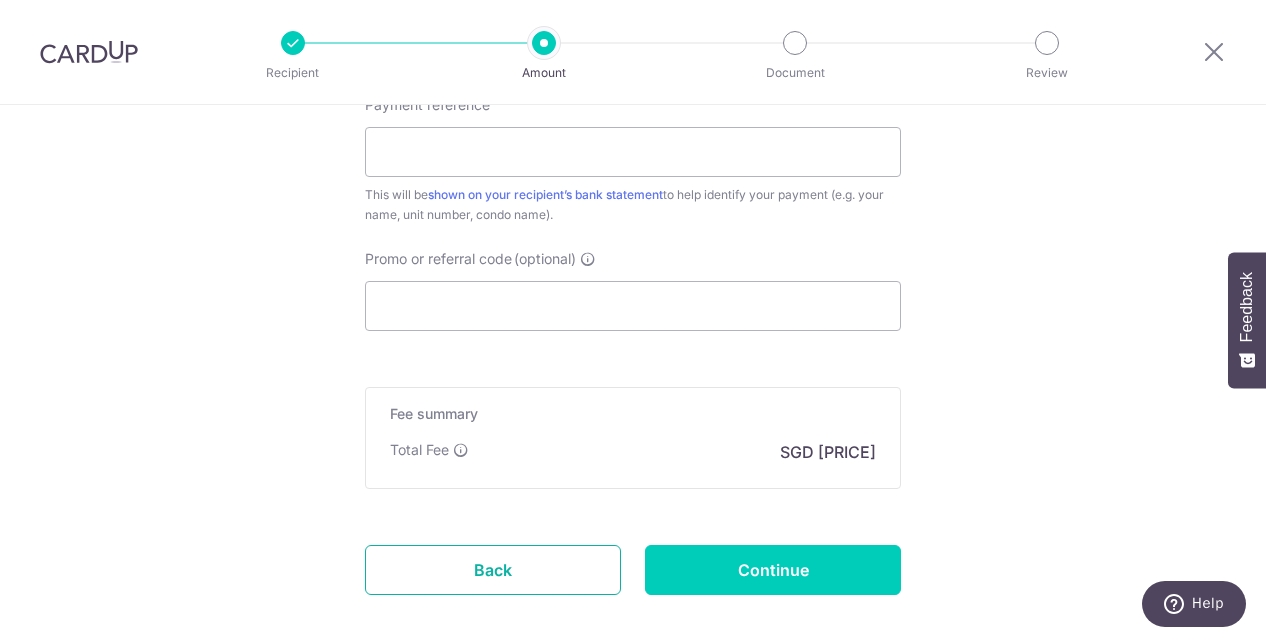 scroll, scrollTop: 1350, scrollLeft: 0, axis: vertical 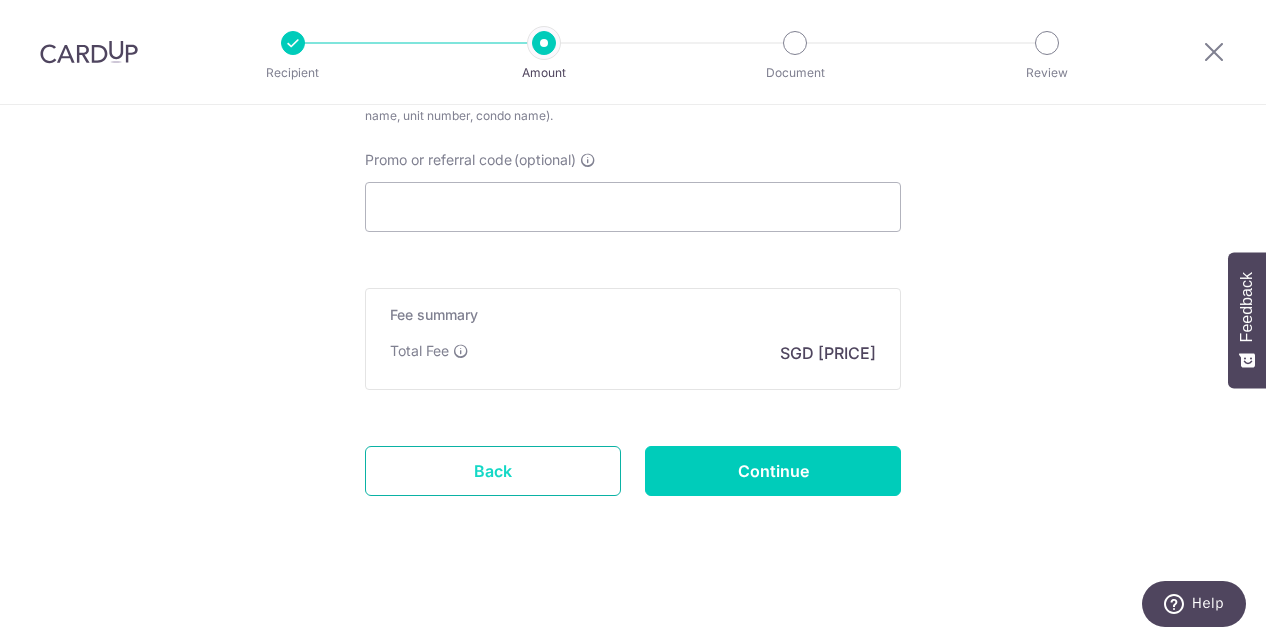 click on "Back" at bounding box center (493, 471) 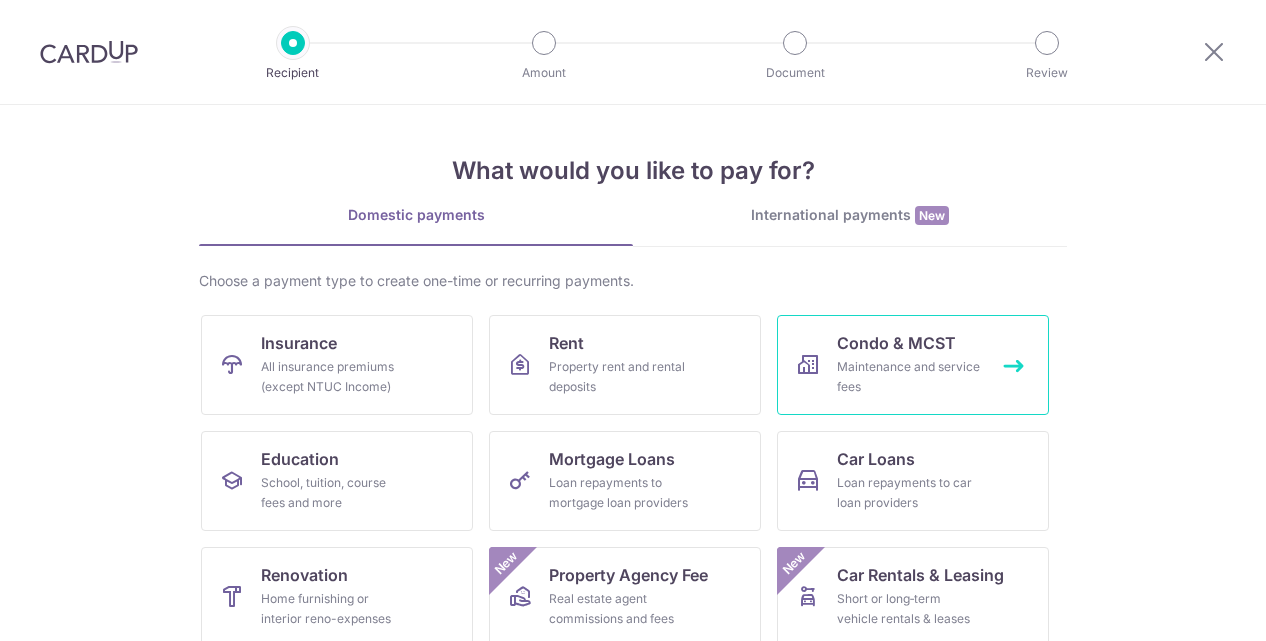 click on "Maintenance and service fees" at bounding box center (909, 377) 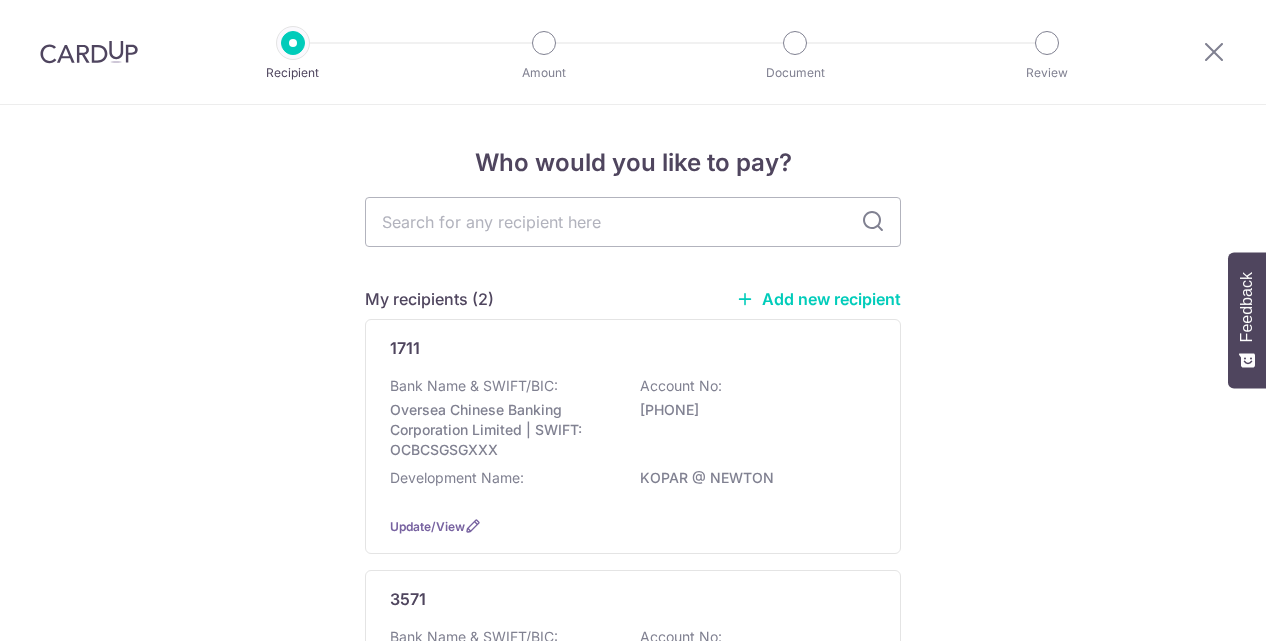scroll, scrollTop: 0, scrollLeft: 0, axis: both 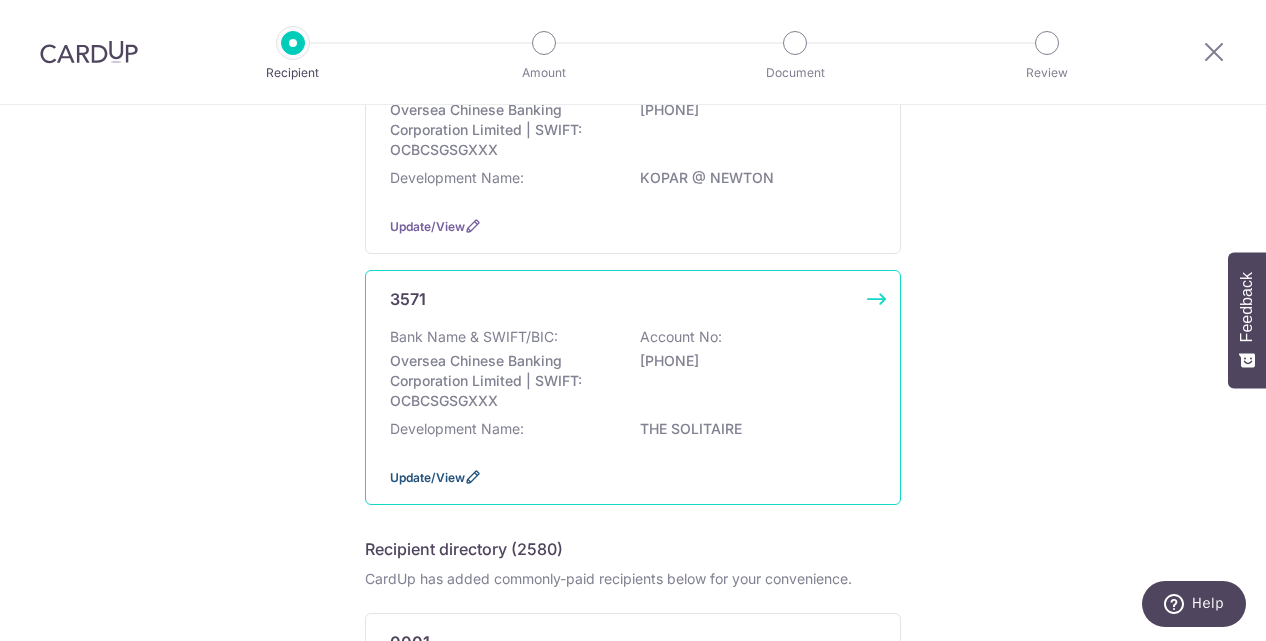 click on "Update/View" at bounding box center [427, 477] 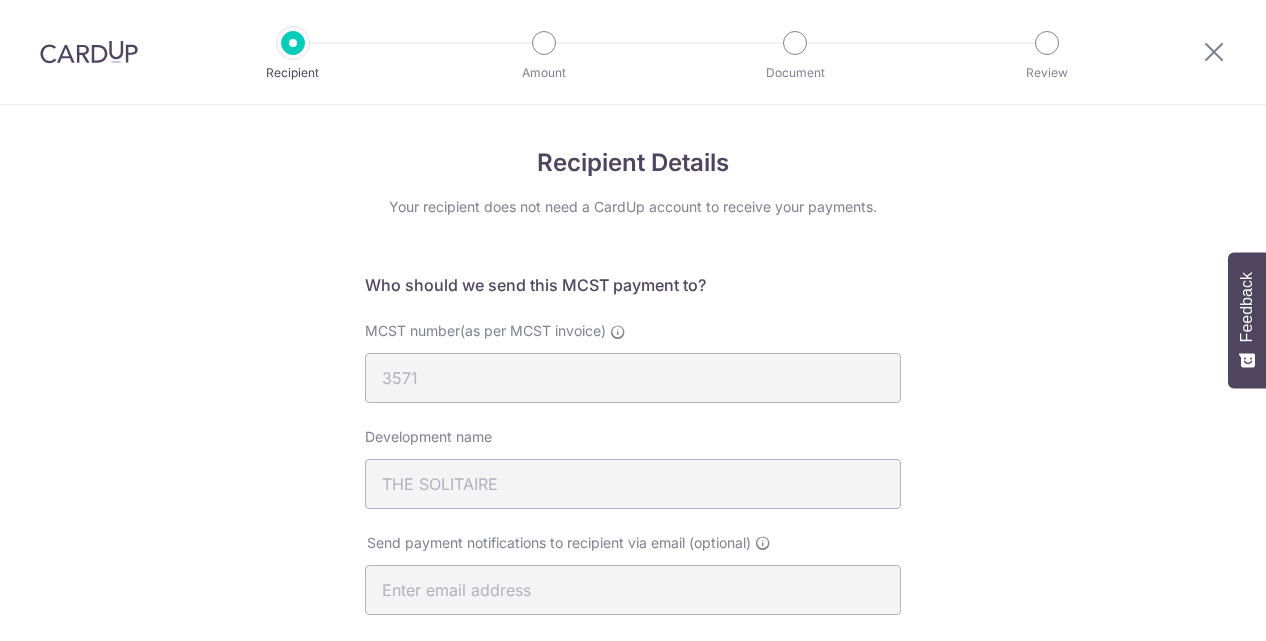 scroll, scrollTop: 0, scrollLeft: 0, axis: both 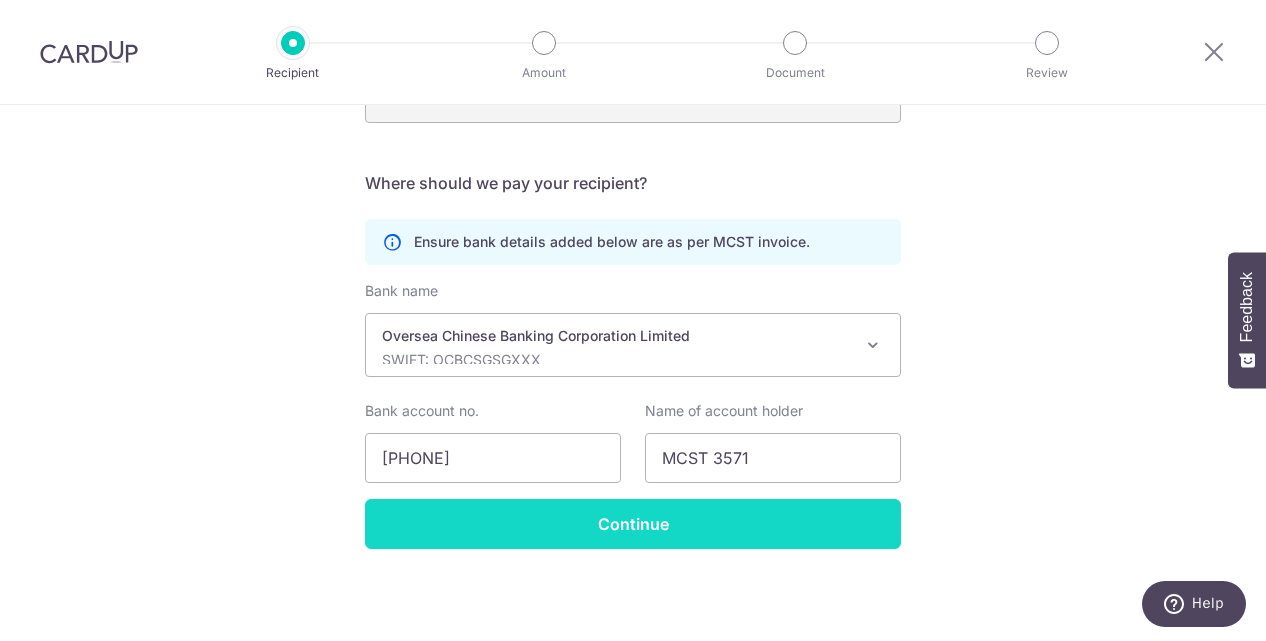 click on "Continue" at bounding box center [633, 524] 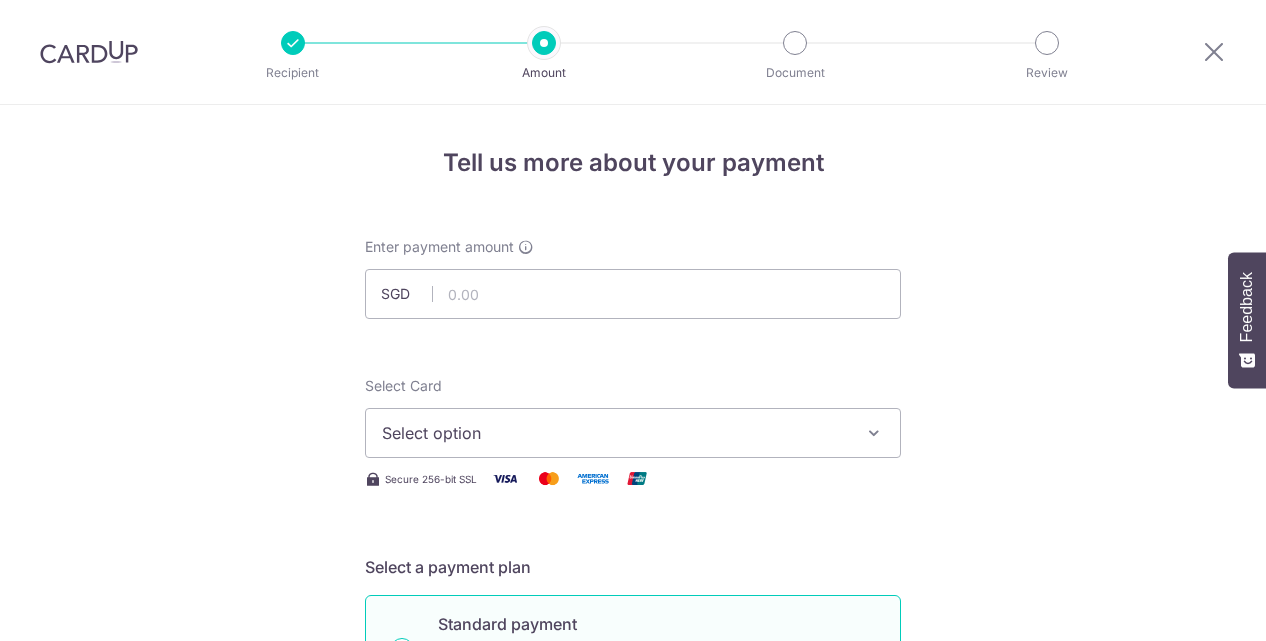 scroll, scrollTop: 0, scrollLeft: 0, axis: both 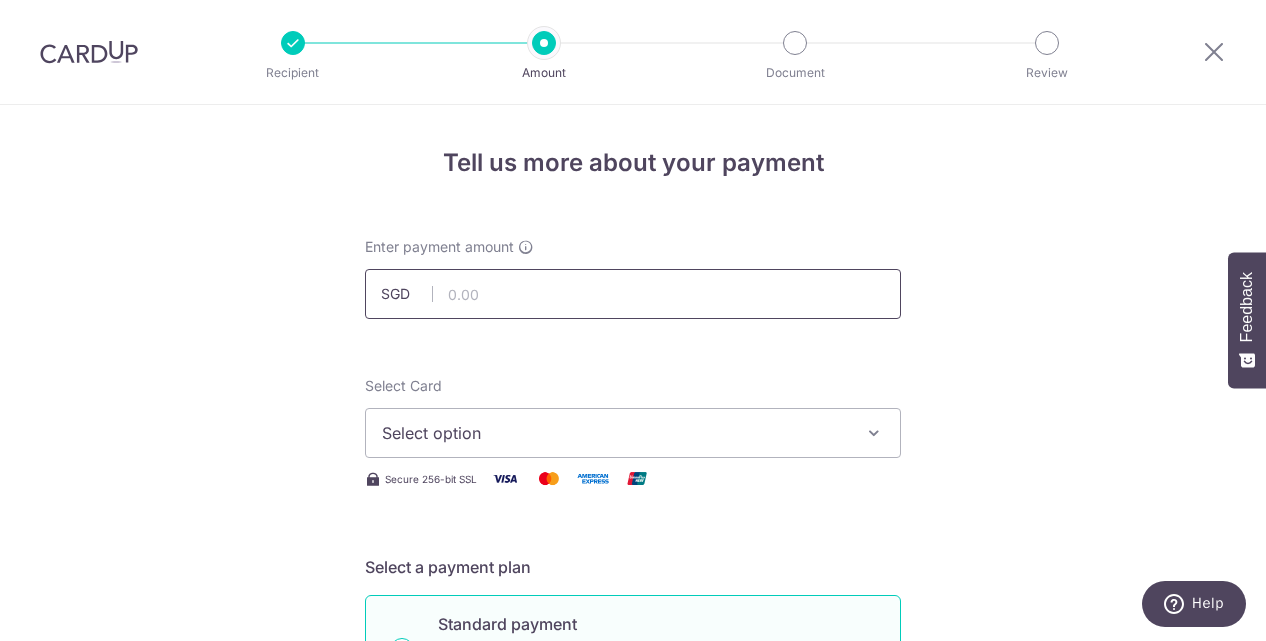 click at bounding box center (633, 294) 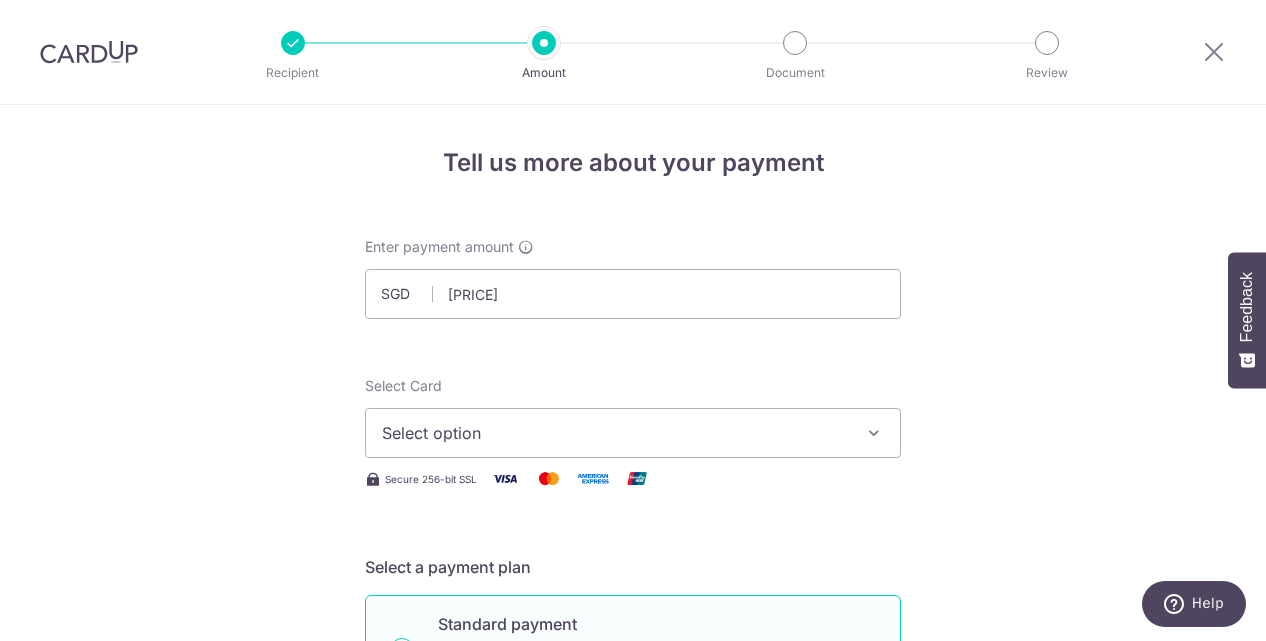 type on "[PRICE]" 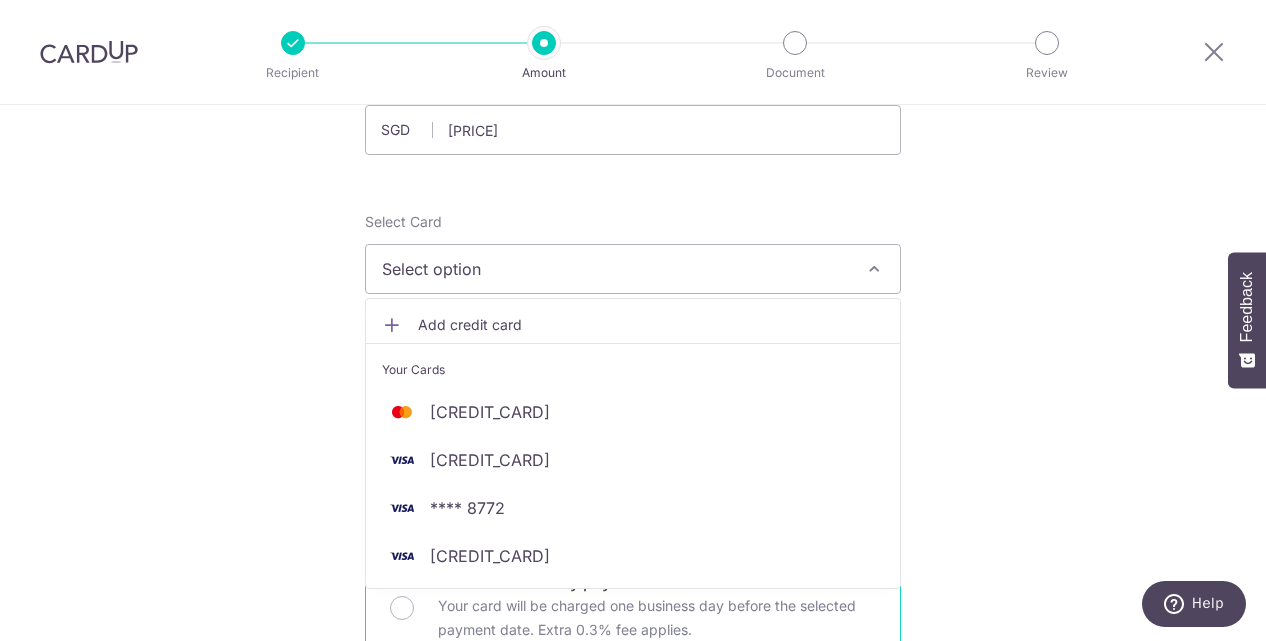 scroll, scrollTop: 400, scrollLeft: 0, axis: vertical 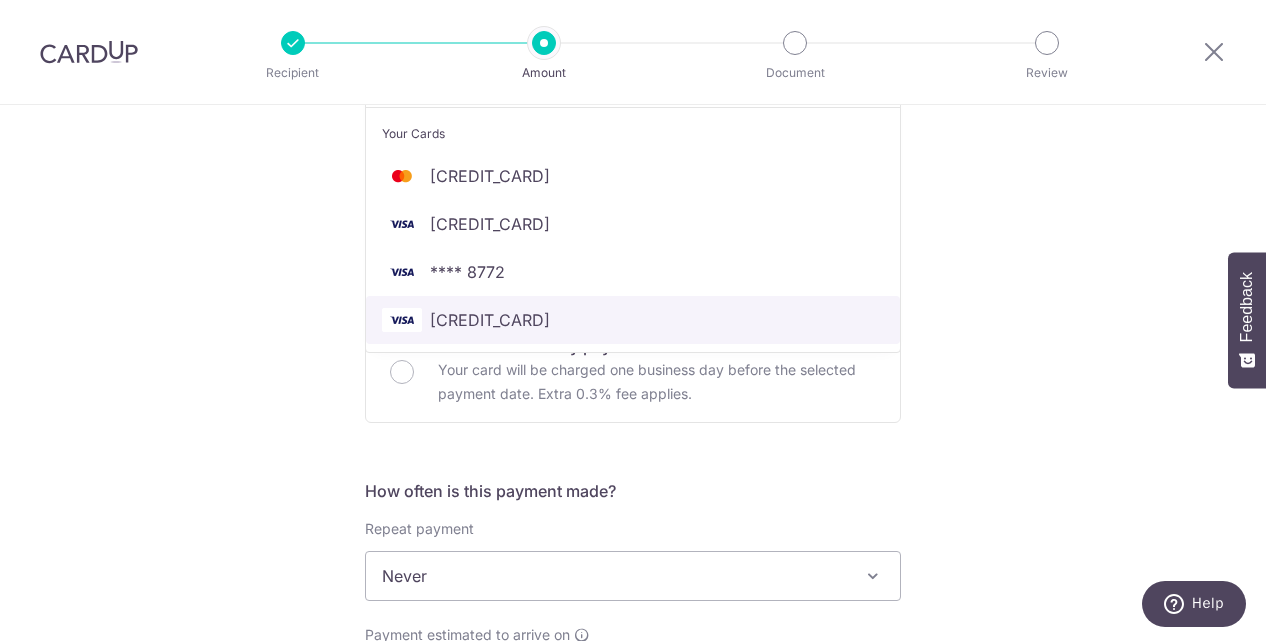 click on "[CREDIT_CARD]" at bounding box center [490, 320] 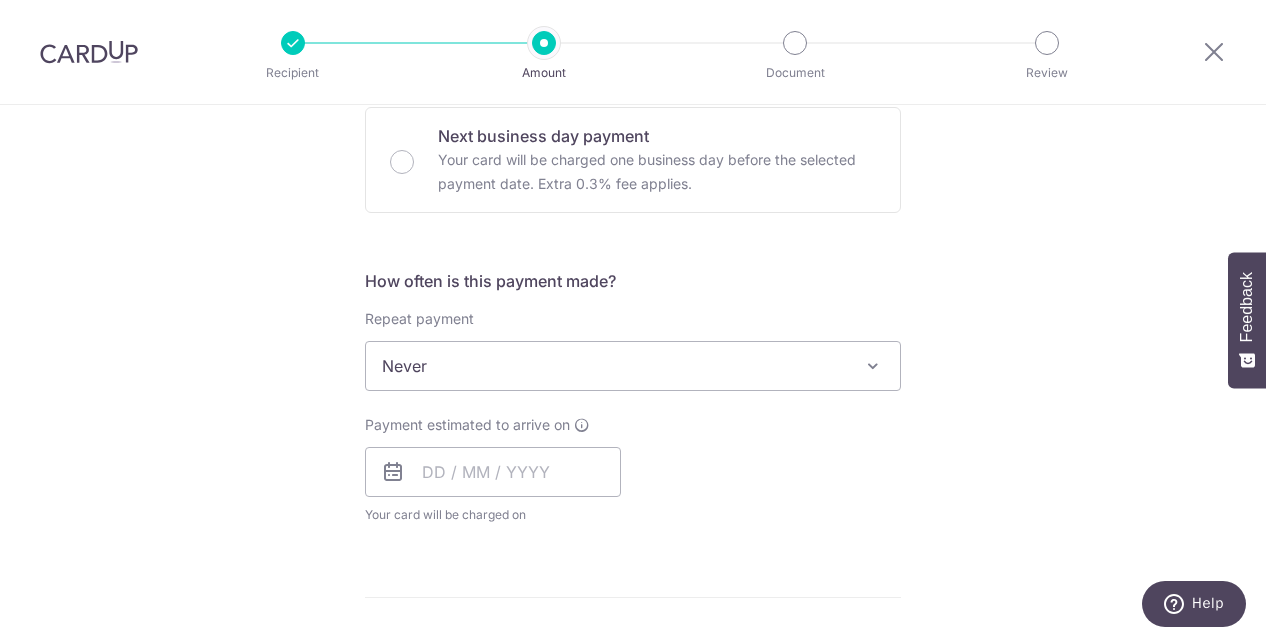 scroll, scrollTop: 700, scrollLeft: 0, axis: vertical 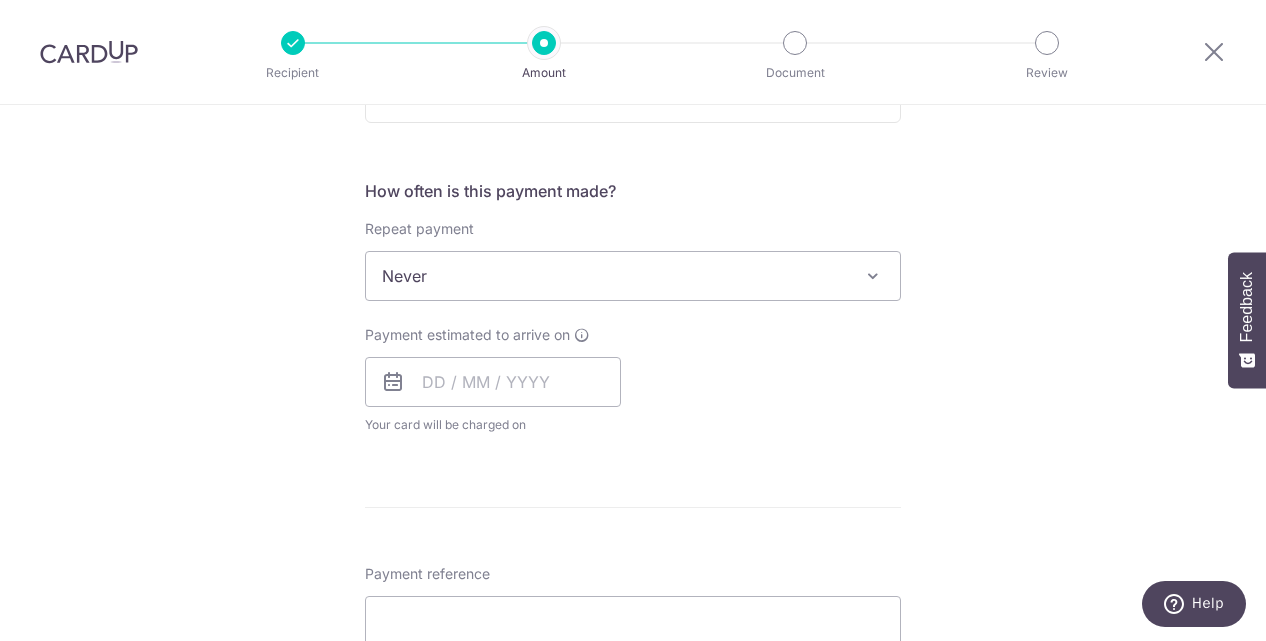click on "Never" at bounding box center [633, 276] 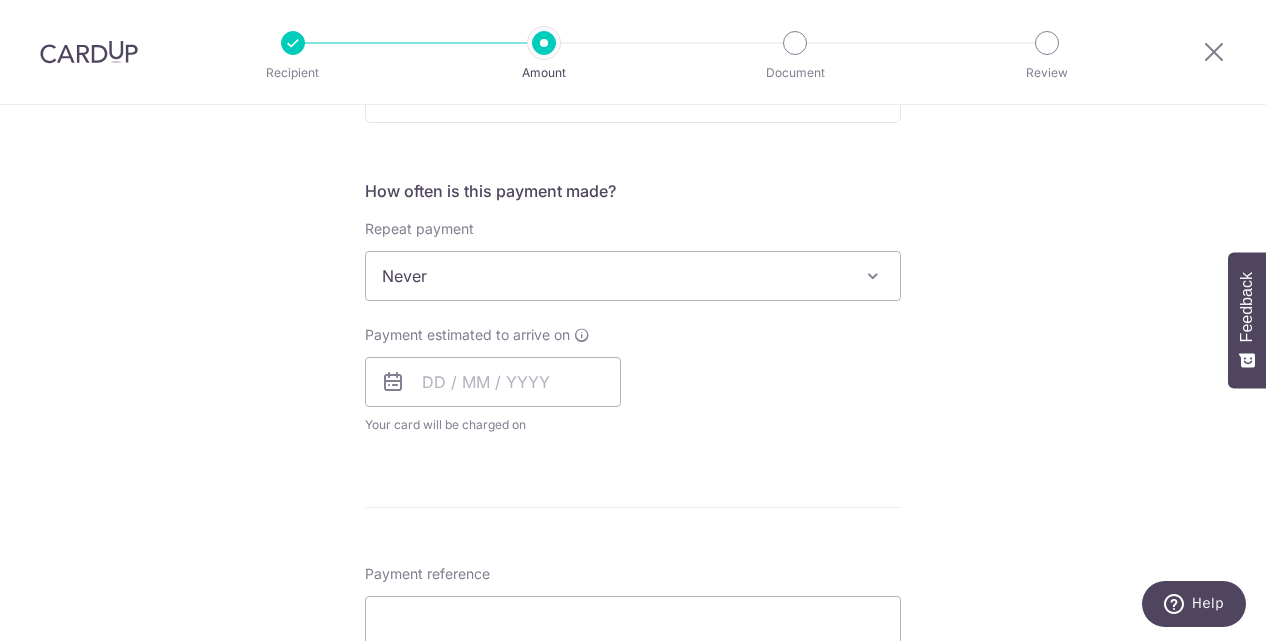 click on "Tell us more about your payment
Enter payment amount
SGD
4,708.00
4708.00
Select Card
**** 6173
Add credit card
Your Cards
**** 5737
**** 3911
**** 8772
**** 6173
Secure 256-bit SSL
Text
New card details" at bounding box center (633, 309) 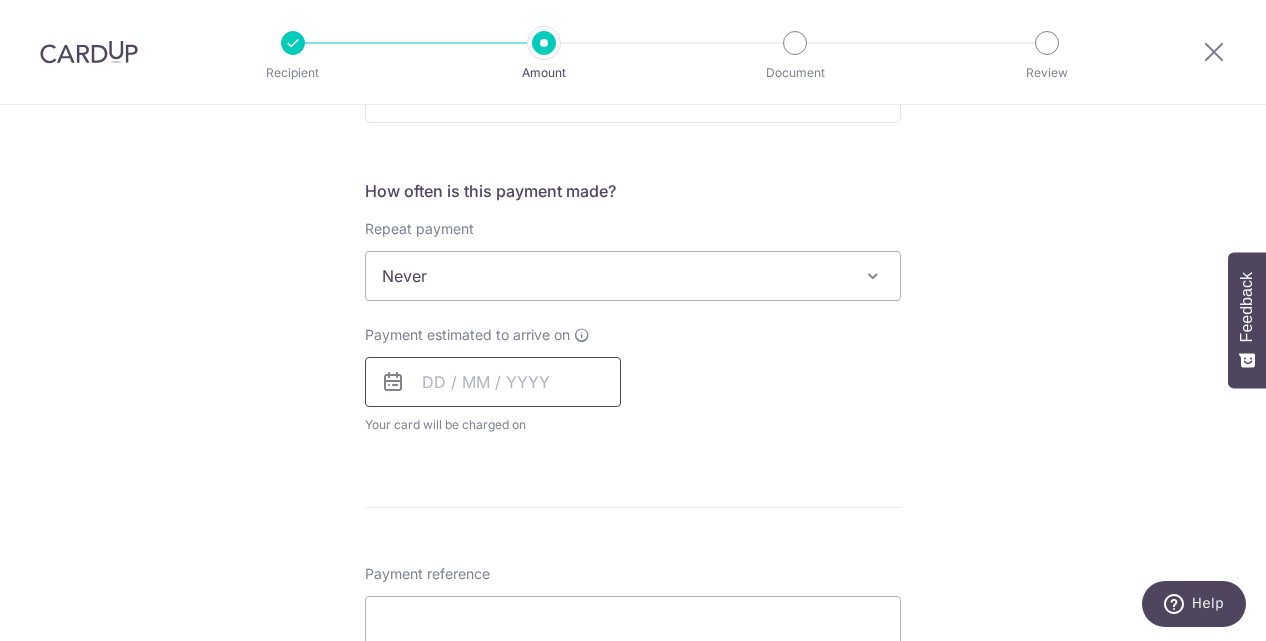 click at bounding box center [493, 382] 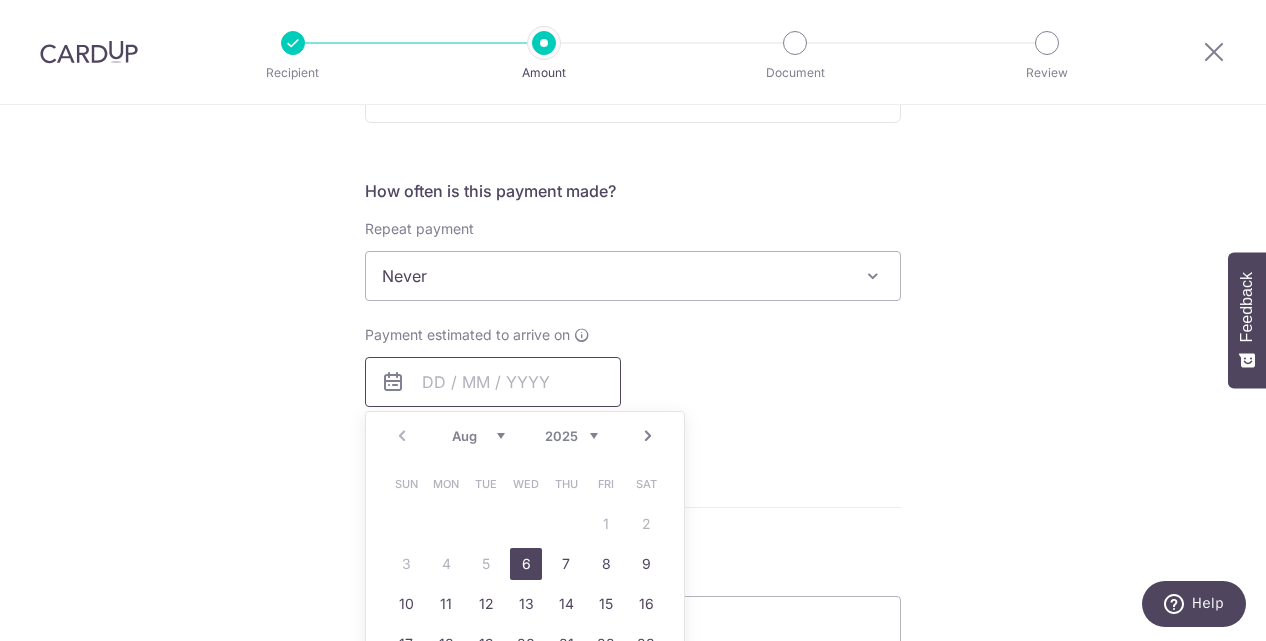 scroll, scrollTop: 800, scrollLeft: 0, axis: vertical 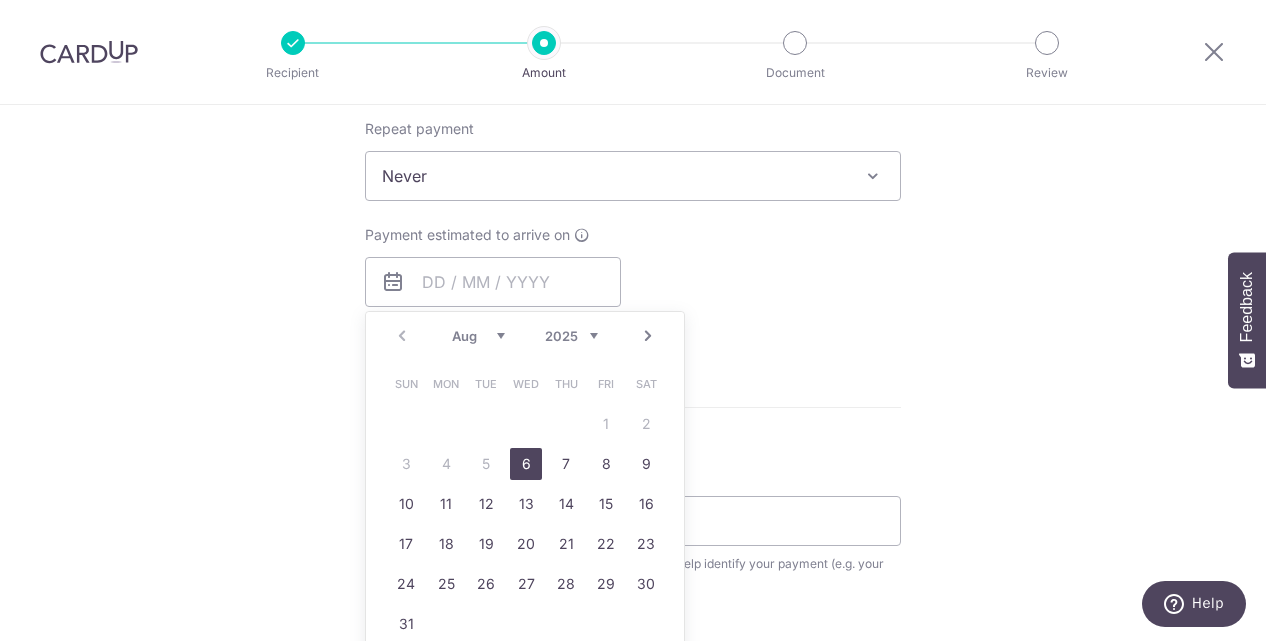 click on "6" at bounding box center [526, 464] 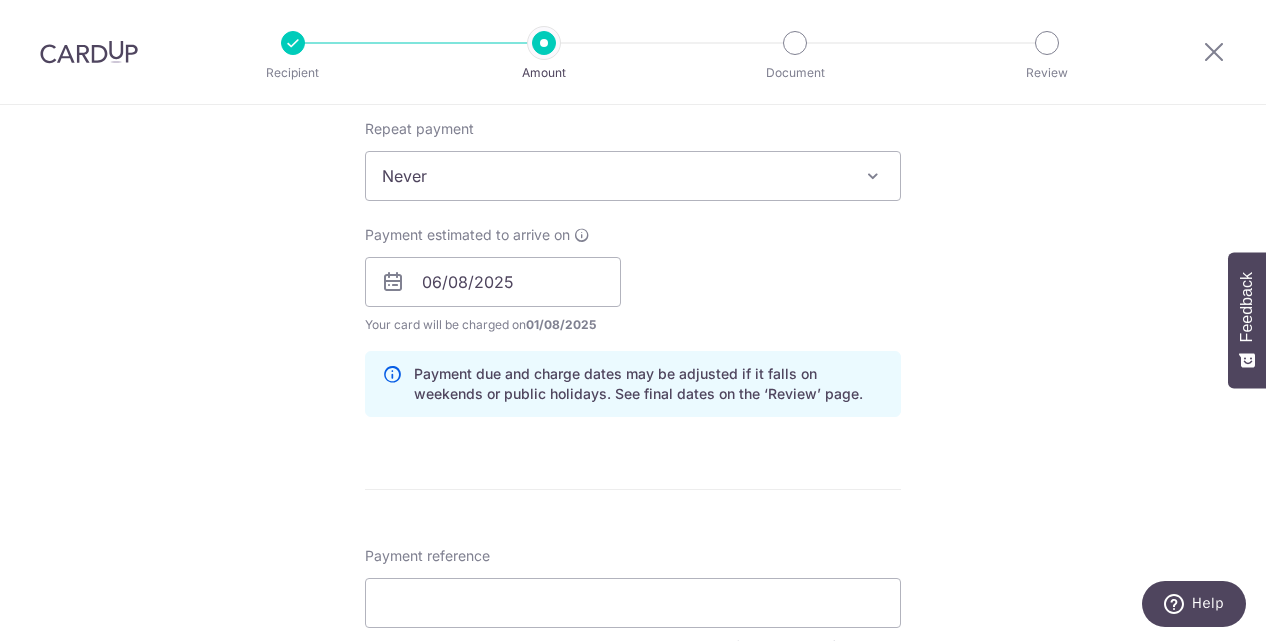 click on "Tell us more about your payment
Enter payment amount
SGD
4,708.00
4708.00
Select Card
**** 6173
Add credit card
Your Cards
**** 5737
**** 3911
**** 8772
**** 6173
Secure 256-bit SSL
Text
New card details" at bounding box center (633, 250) 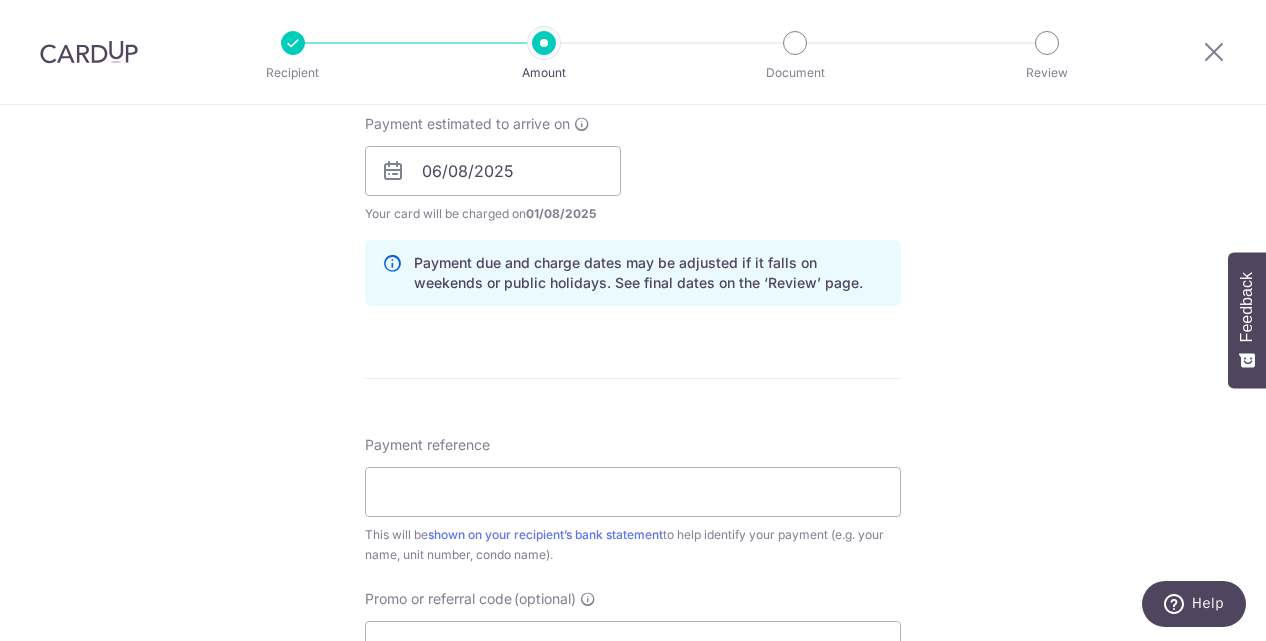 scroll, scrollTop: 1000, scrollLeft: 0, axis: vertical 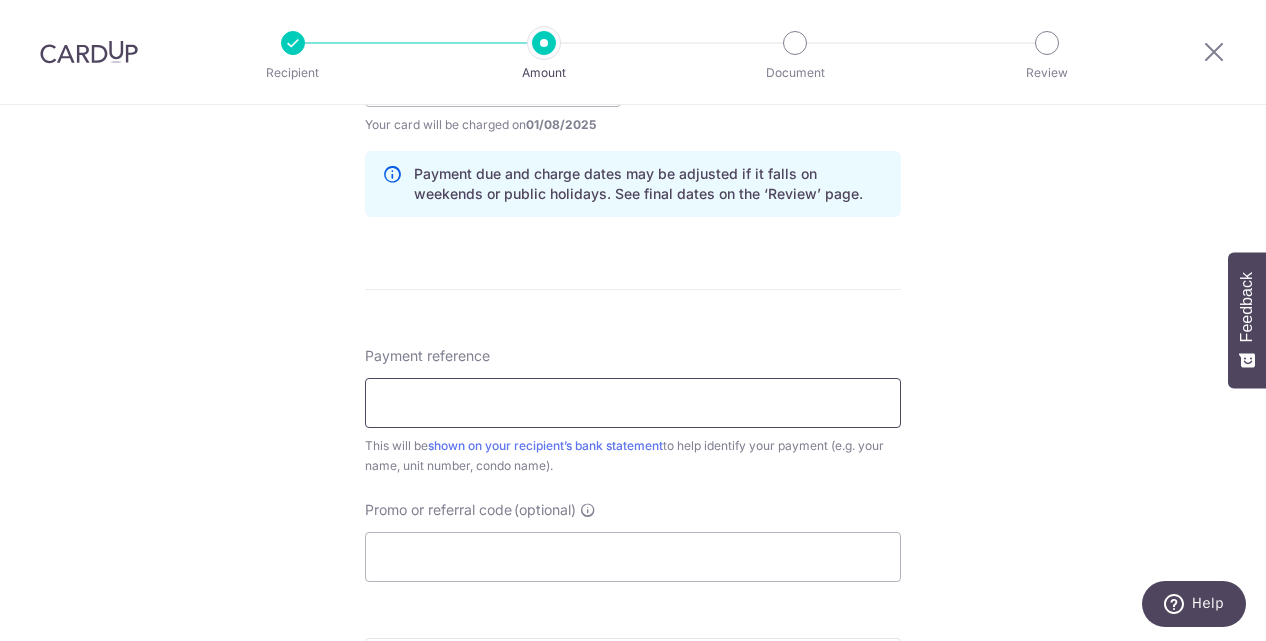 click on "Payment reference" at bounding box center [633, 403] 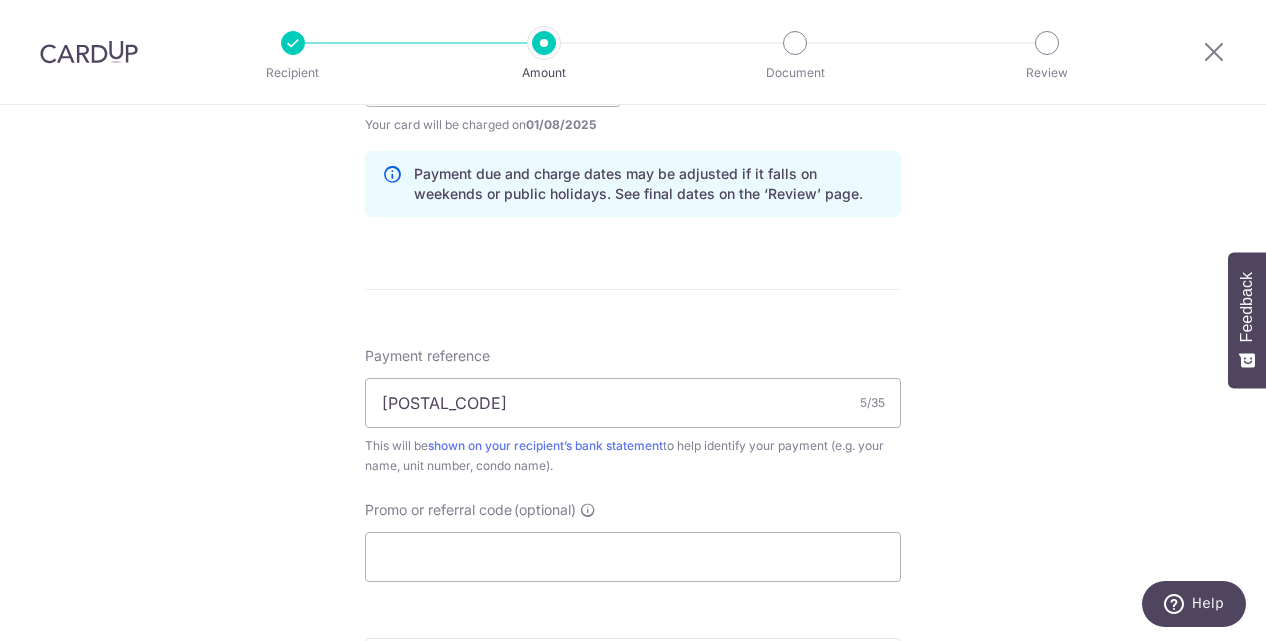 click on "Tell us more about your payment
Enter payment amount
SGD
4,708.00
4708.00
Select Card
**** 6173
Add credit card
Your Cards
**** 5737
**** 3911
**** 8772
**** 6173
Secure 256-bit SSL
Text
New card details" at bounding box center (633, 50) 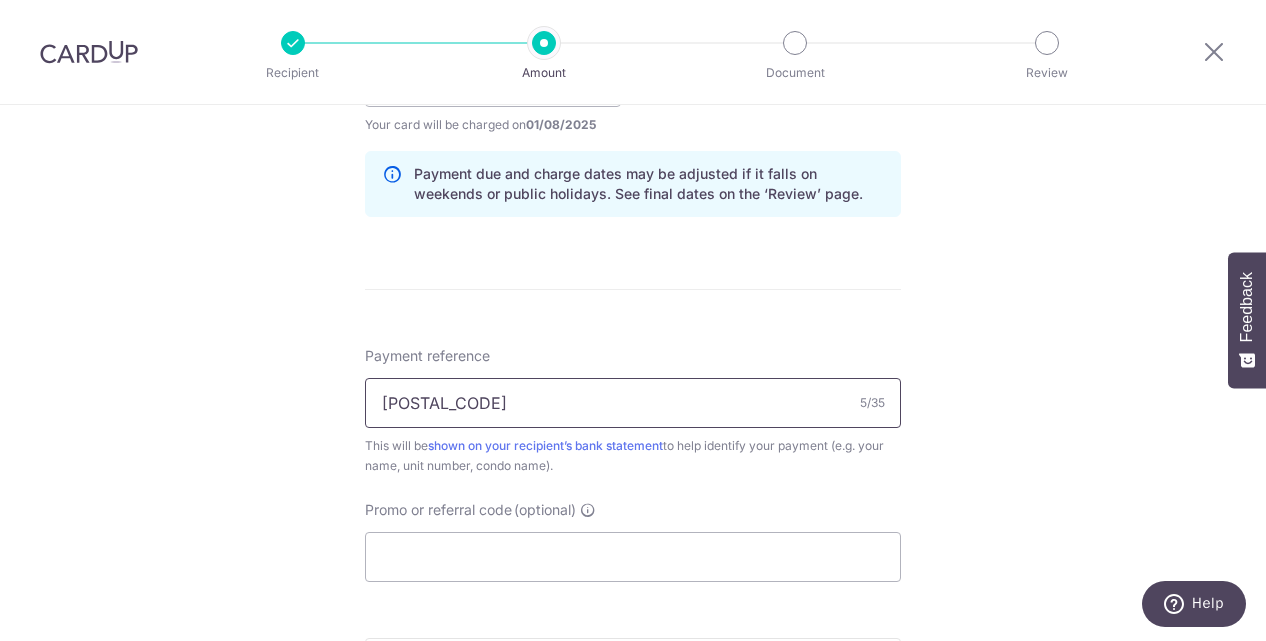 click on "08-02" at bounding box center [633, 403] 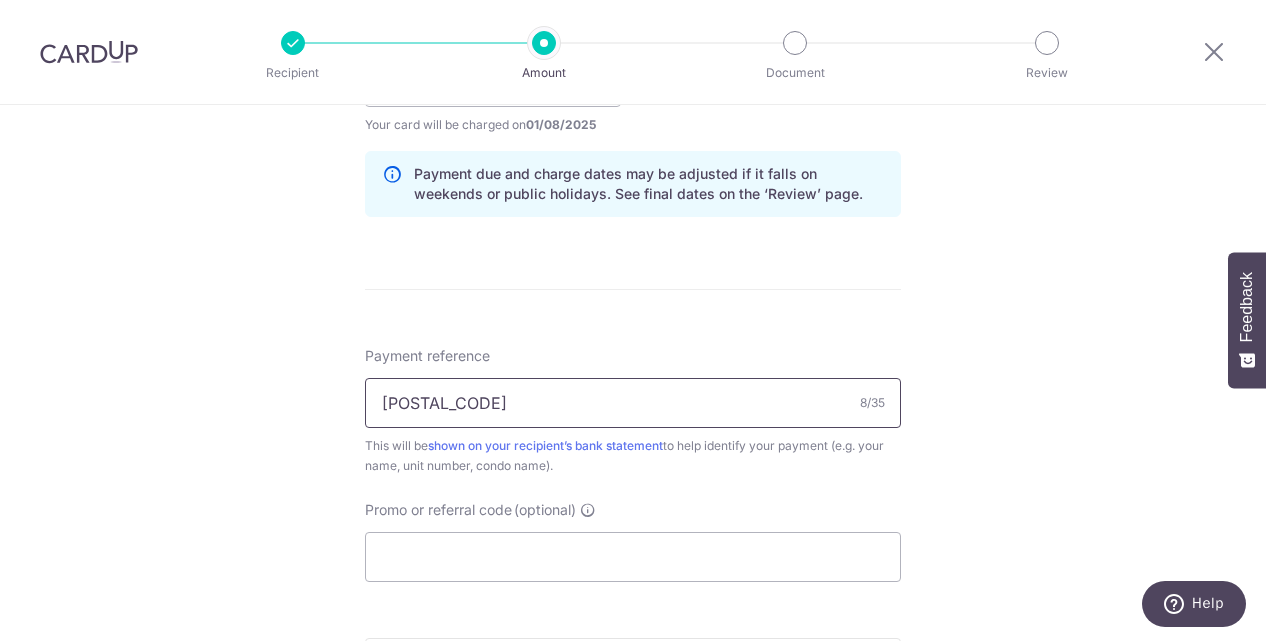 type on "5A#08-02" 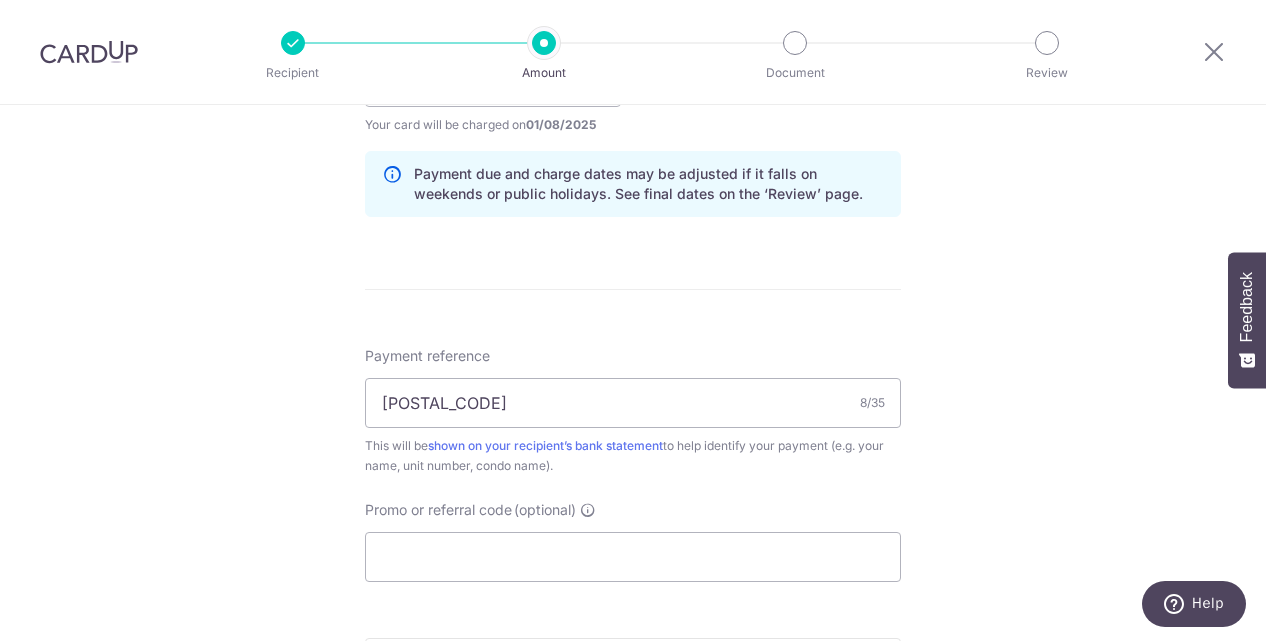 click on "Tell us more about your payment
Enter payment amount
SGD
4,708.00
4708.00
Select Card
**** 6173
Add credit card
Your Cards
**** 5737
**** 3911
**** 8772
**** 6173
Secure 256-bit SSL
Text
New card details" at bounding box center (633, 50) 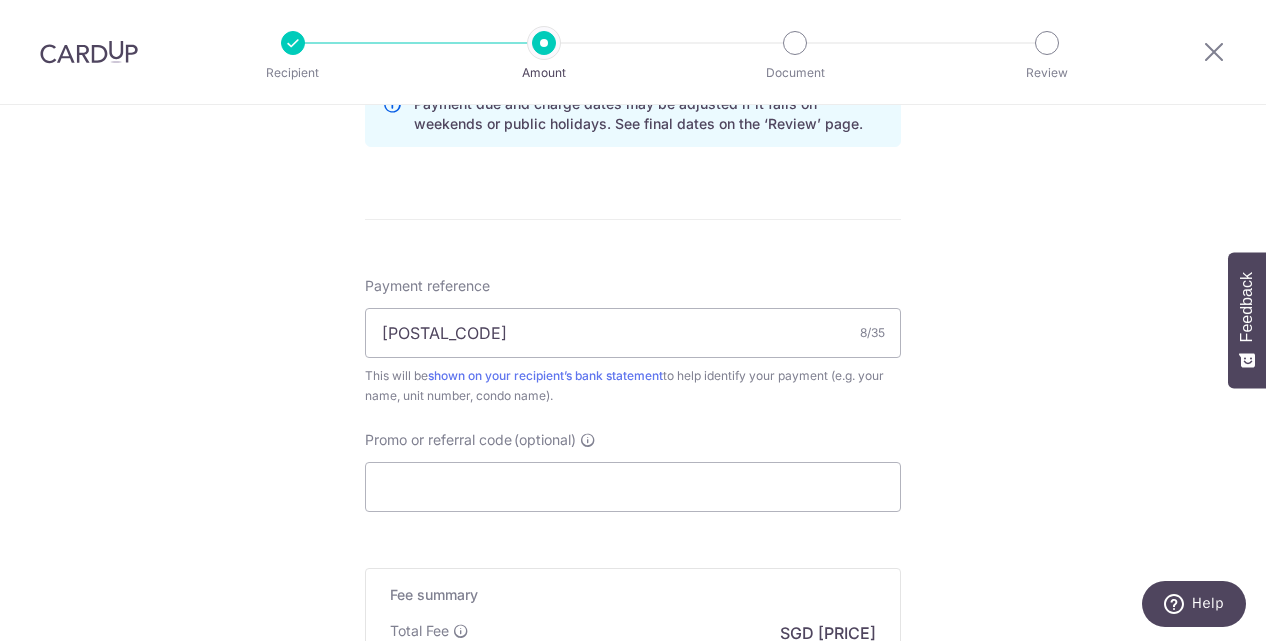 scroll, scrollTop: 1100, scrollLeft: 0, axis: vertical 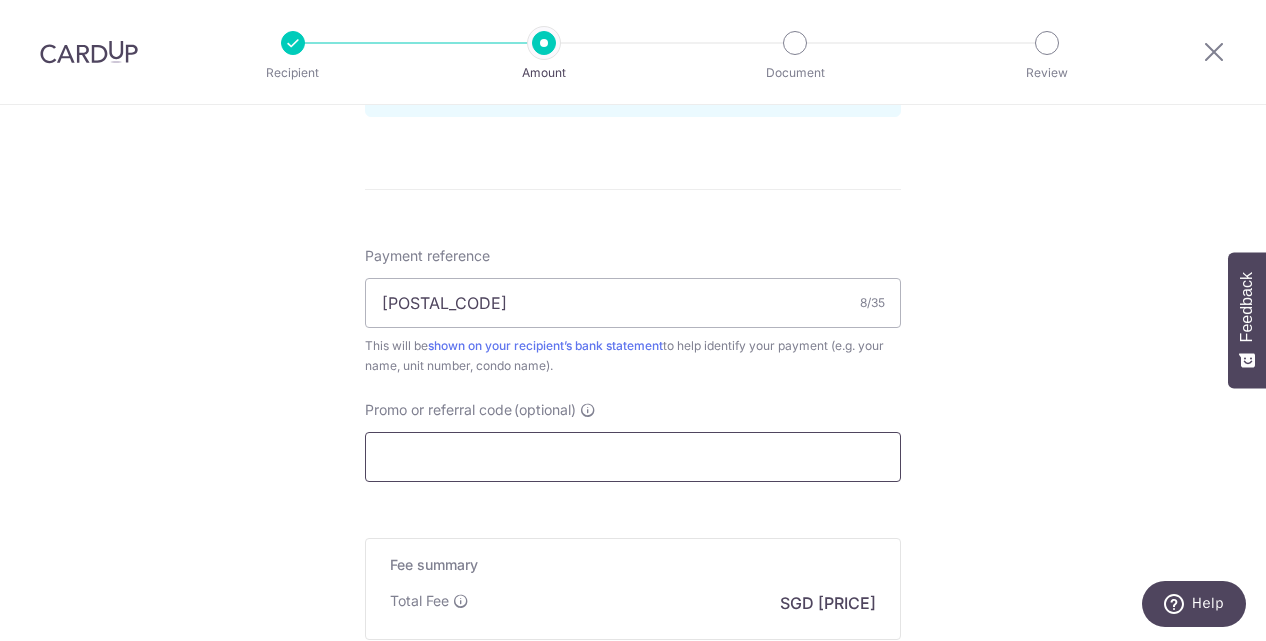 click on "Promo or referral code
(optional)" at bounding box center [633, 457] 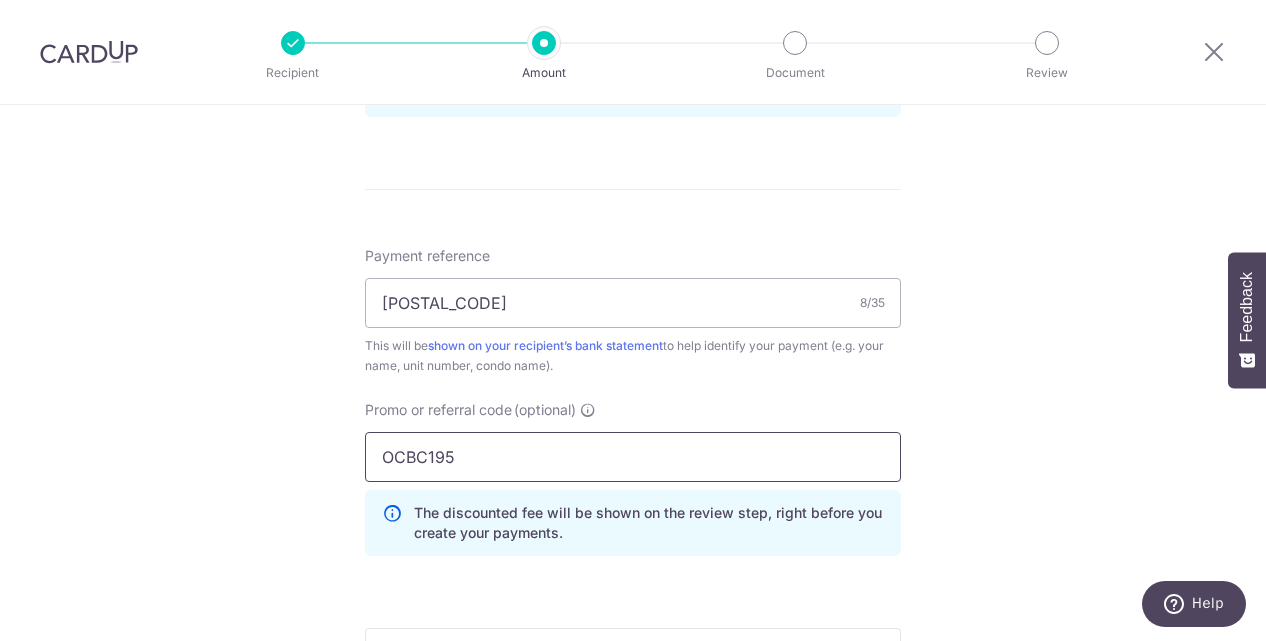 type on "OCBC195" 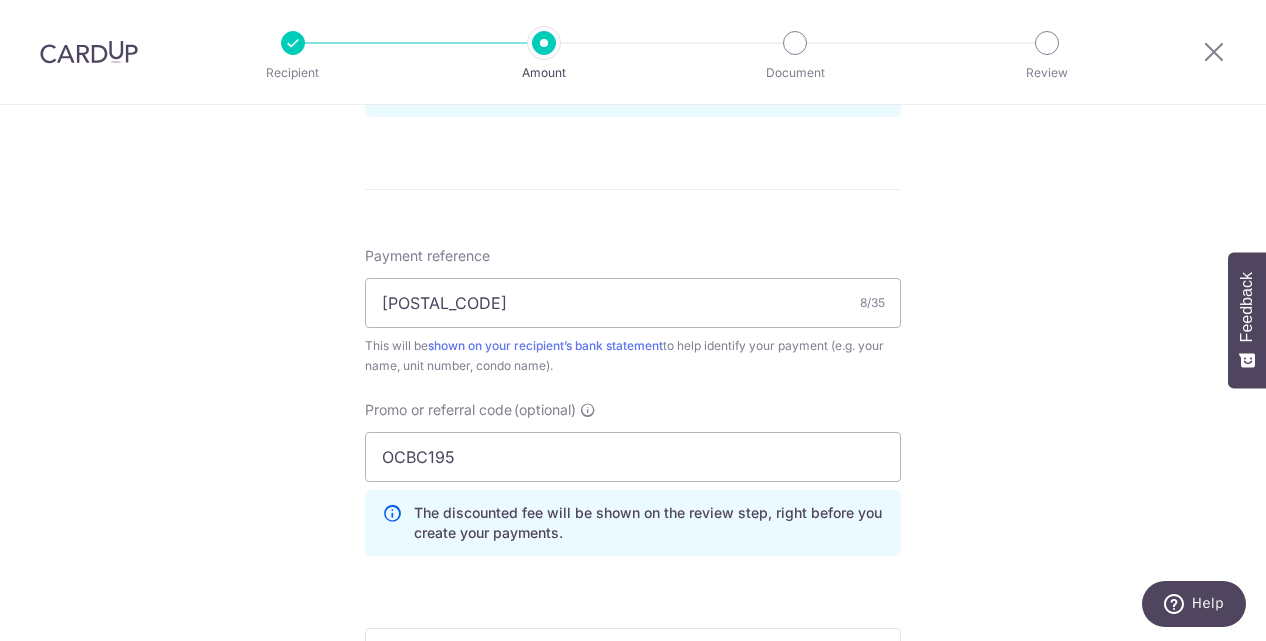 click on "Tell us more about your payment
Enter payment amount
SGD
4,708.00
4708.00
Select Card
**** 6173
Add credit card
Your Cards
**** 5737
**** 3911
**** 8772
**** 6173
Secure 256-bit SSL
Text
New card details" at bounding box center (633, -5) 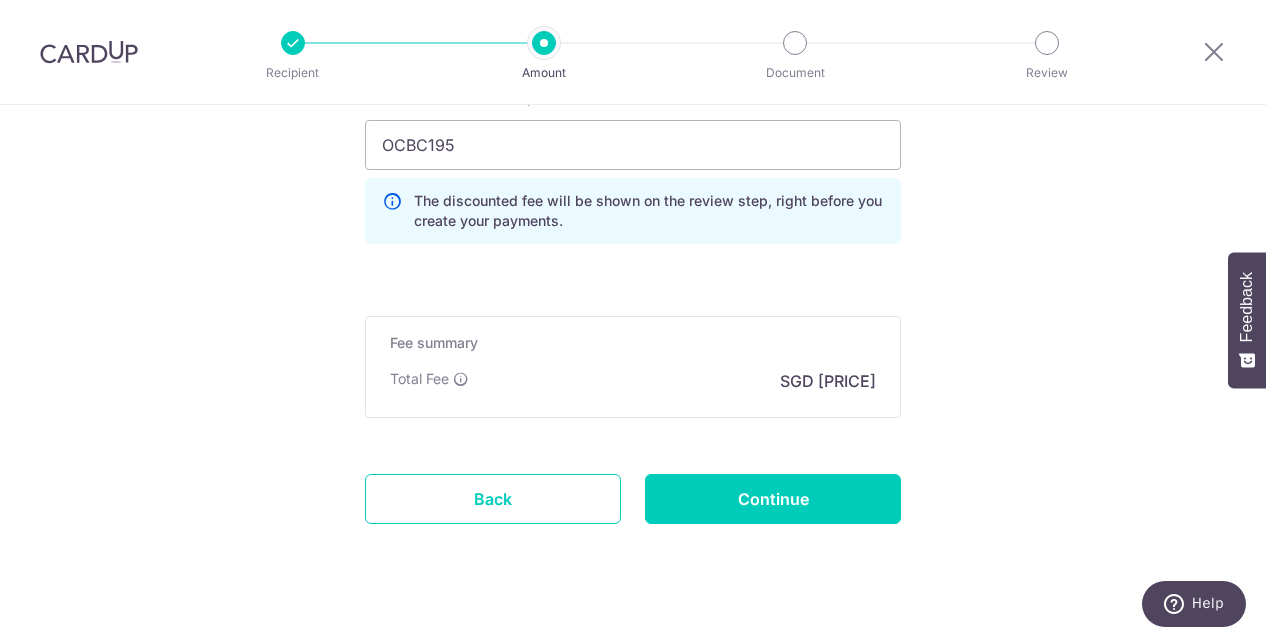 scroll, scrollTop: 1439, scrollLeft: 0, axis: vertical 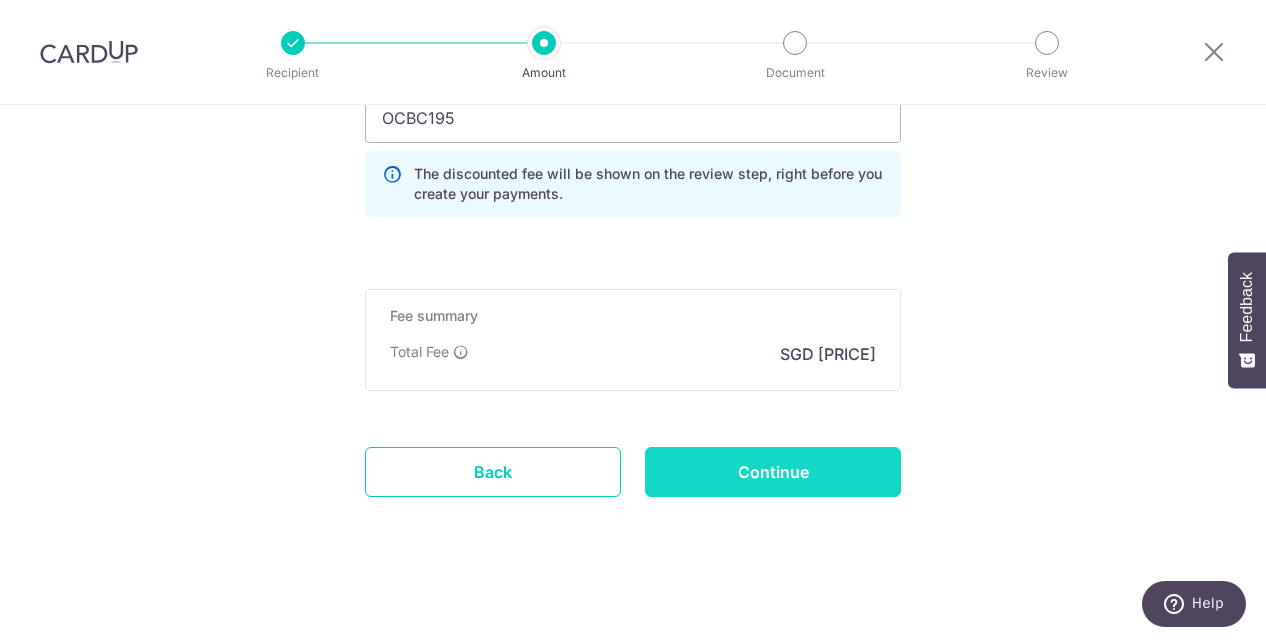 click on "Continue" at bounding box center [773, 472] 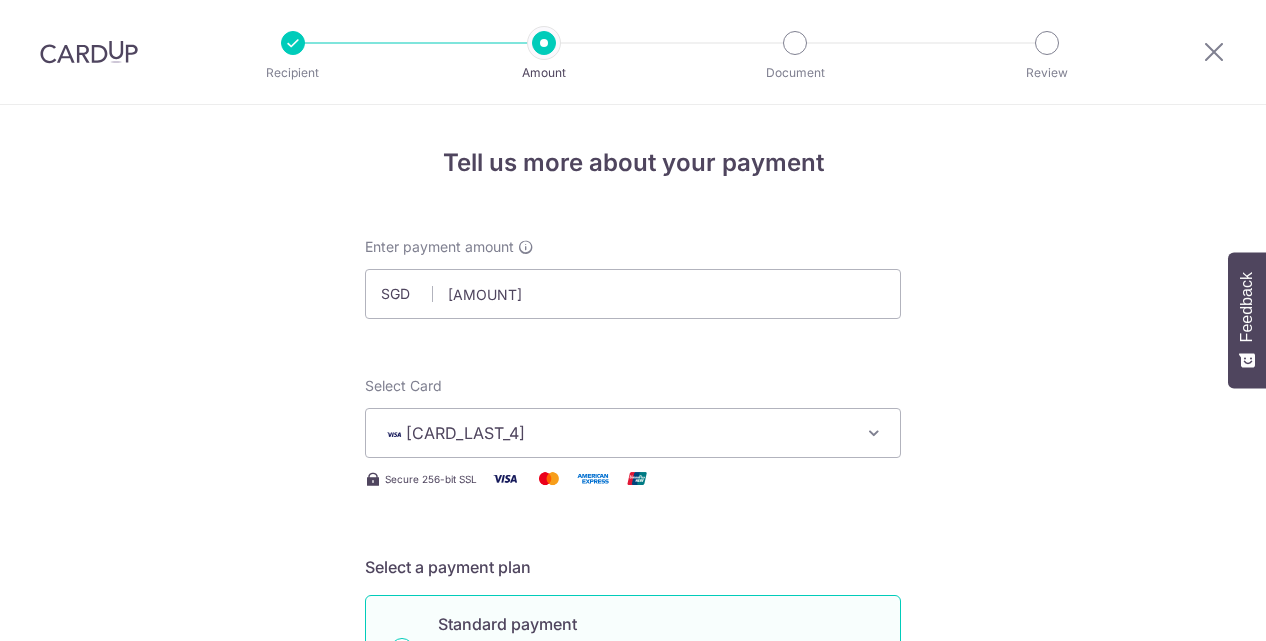 scroll, scrollTop: 0, scrollLeft: 0, axis: both 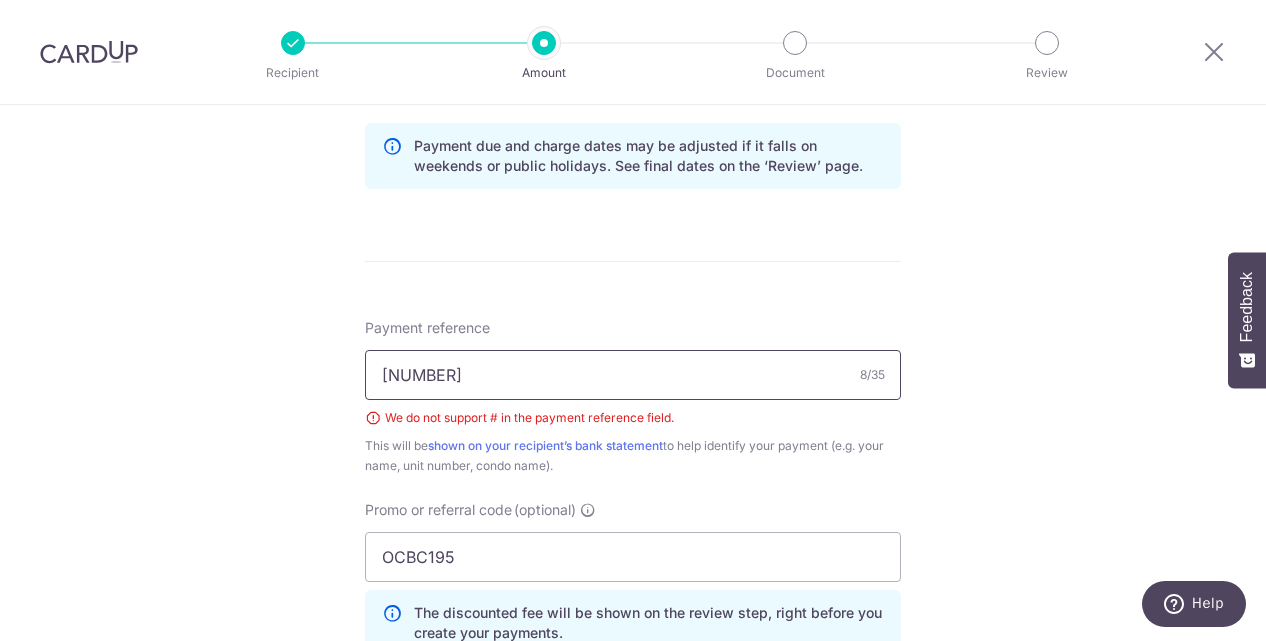 click on "5A#08-02" at bounding box center (633, 375) 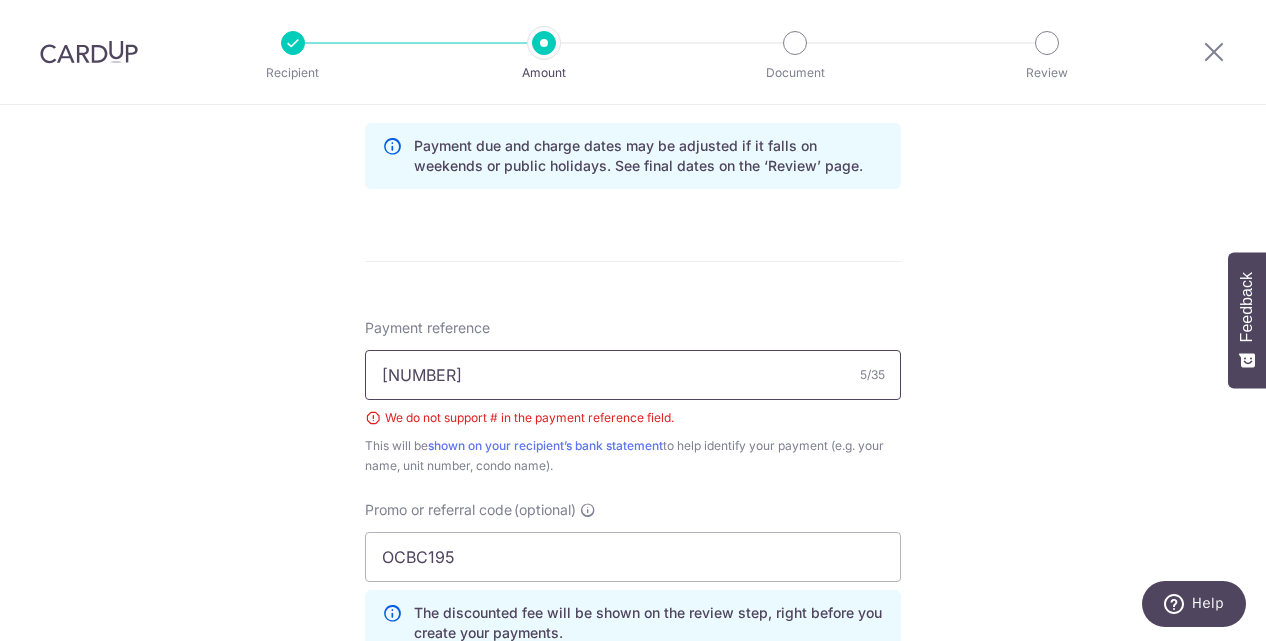 type on "08-02" 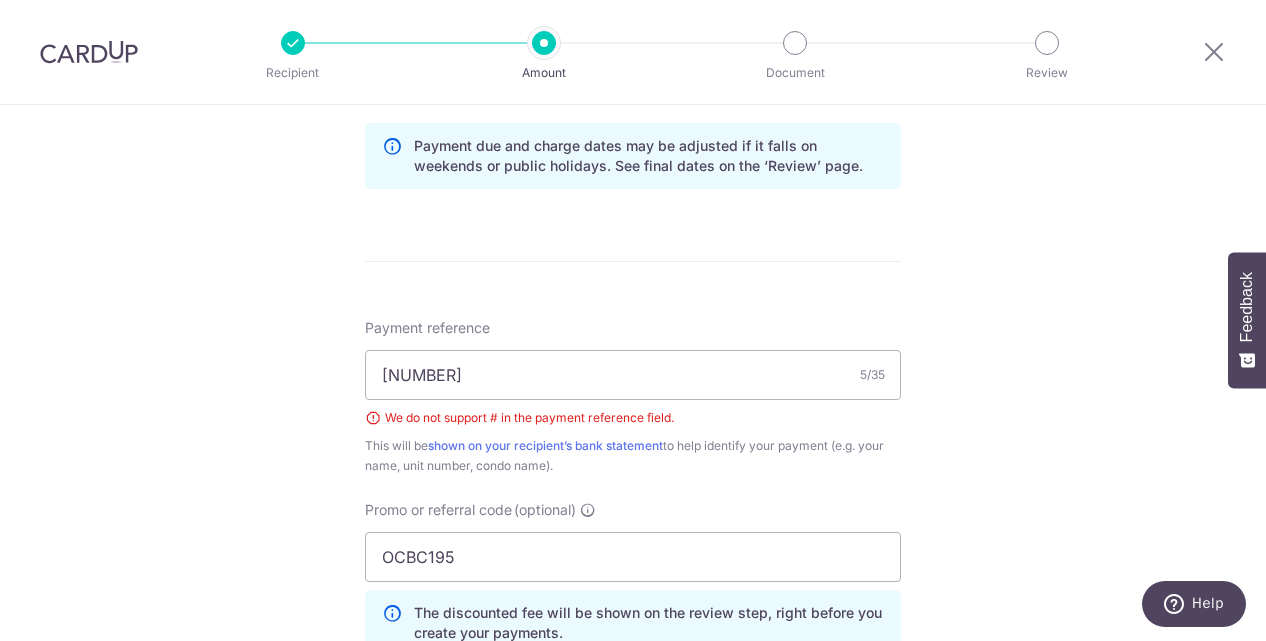 click on "Tell us more about your payment
Enter payment amount
SGD
4,708.00
4708.00
Select Card
**** 6173
Add credit card
Your Cards
**** 5737
**** 3911
**** 8772
**** 6173
Secure 256-bit SSL
Text
New card details" at bounding box center [633, 81] 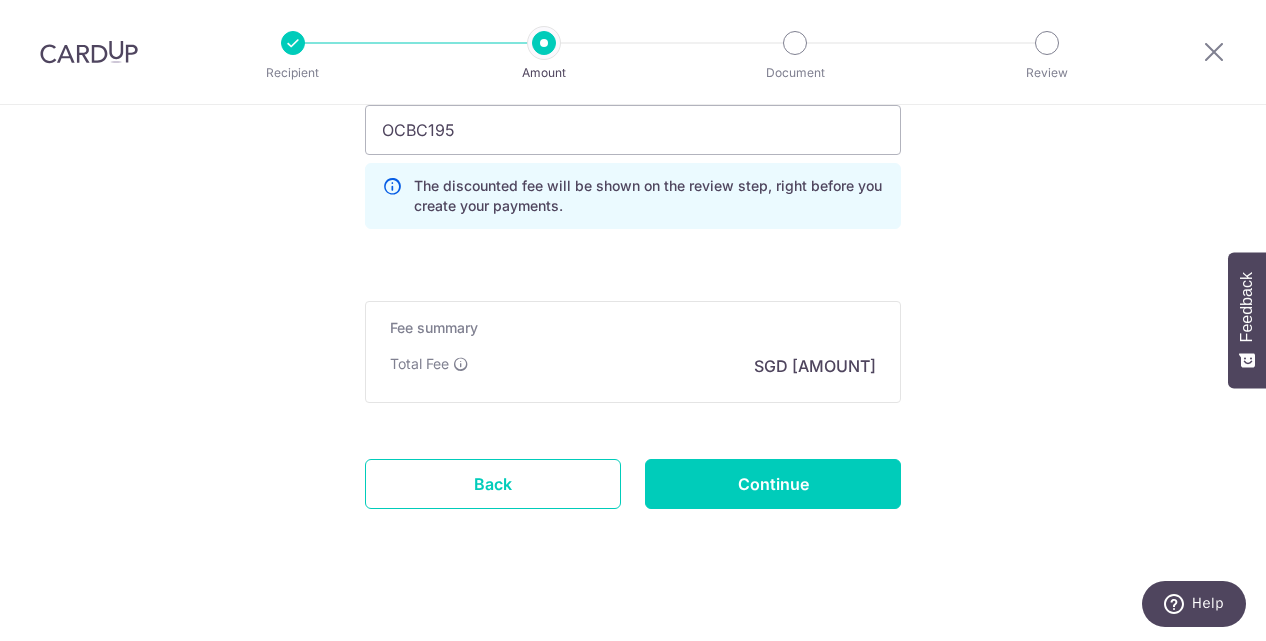 scroll, scrollTop: 1467, scrollLeft: 0, axis: vertical 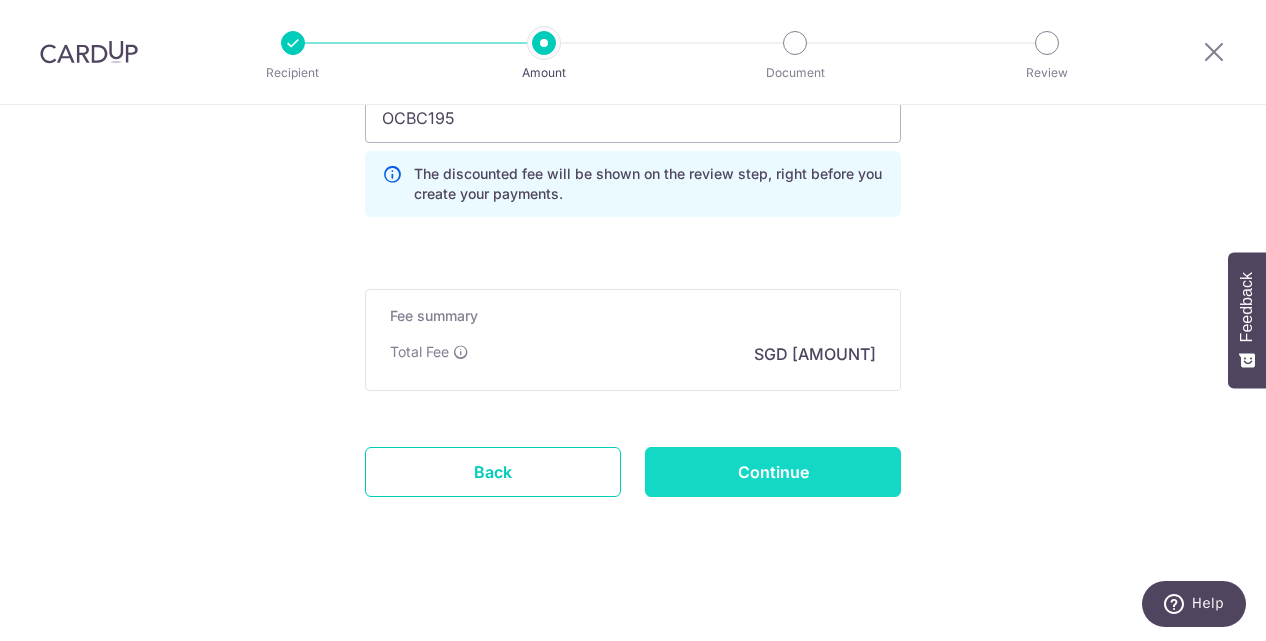 click on "Continue" at bounding box center (773, 472) 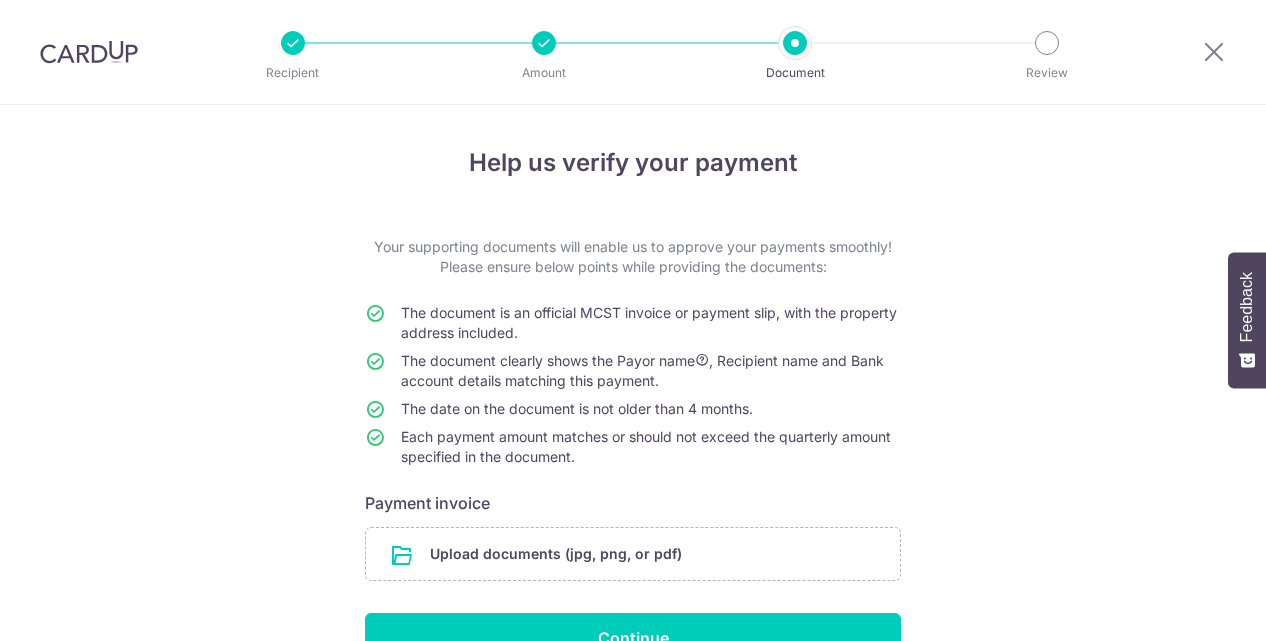 scroll, scrollTop: 0, scrollLeft: 0, axis: both 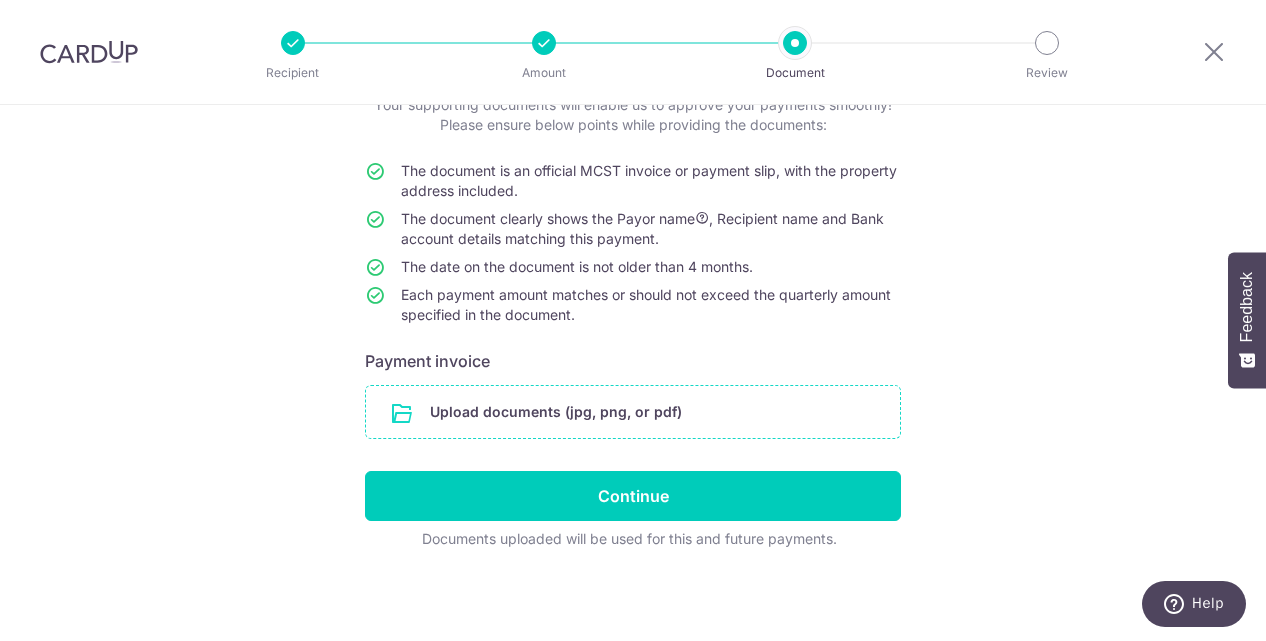 click at bounding box center (633, 412) 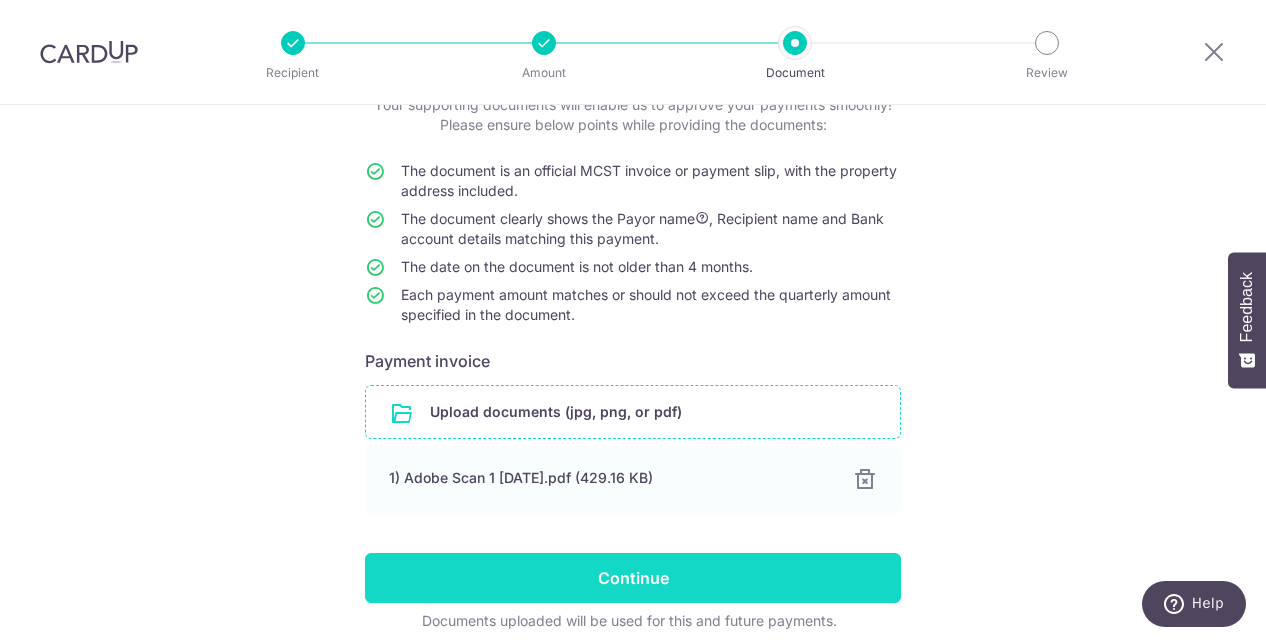 click on "Continue" at bounding box center (633, 578) 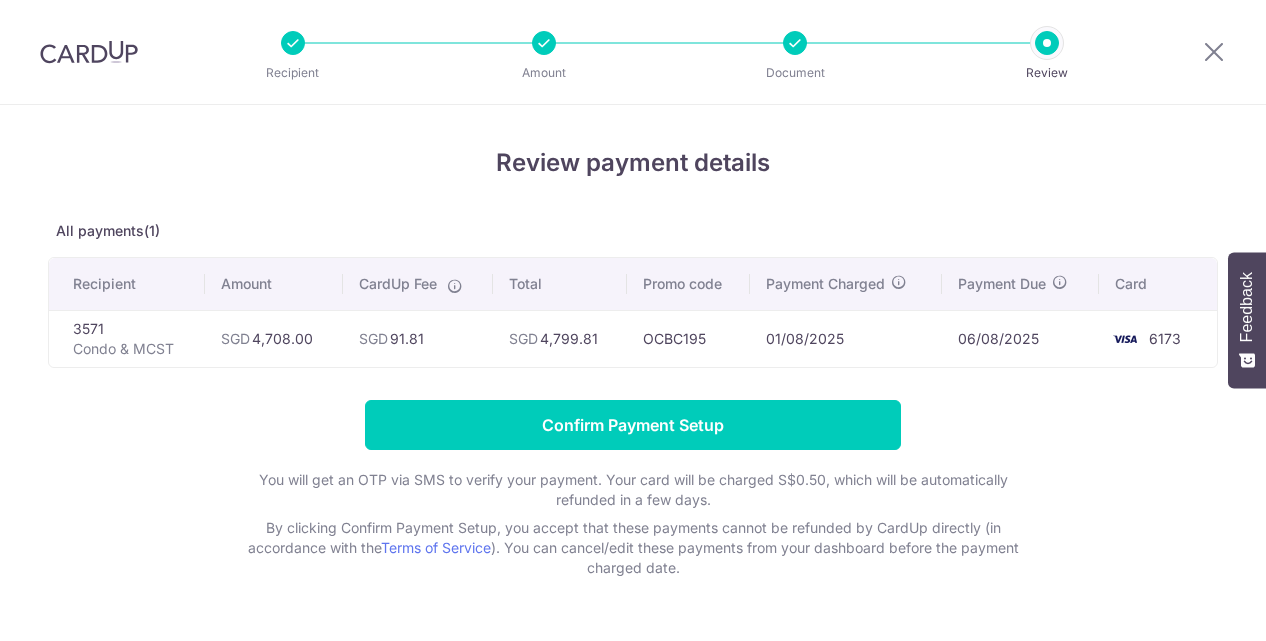 scroll, scrollTop: 0, scrollLeft: 0, axis: both 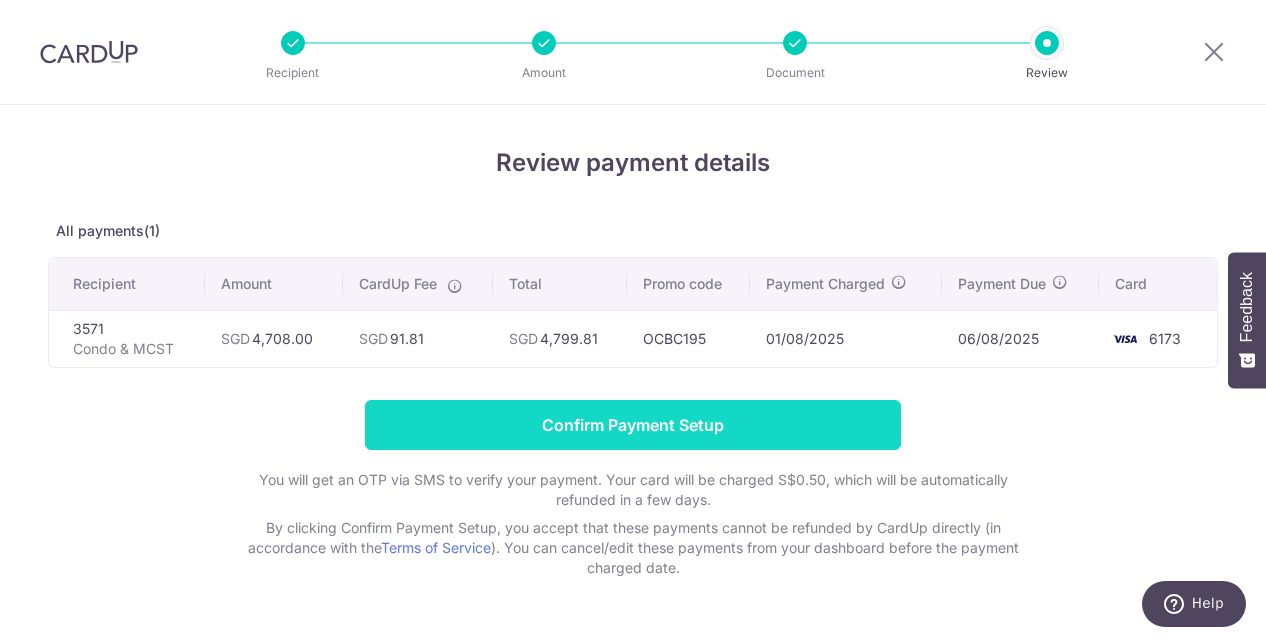 click on "Confirm Payment Setup" at bounding box center (633, 425) 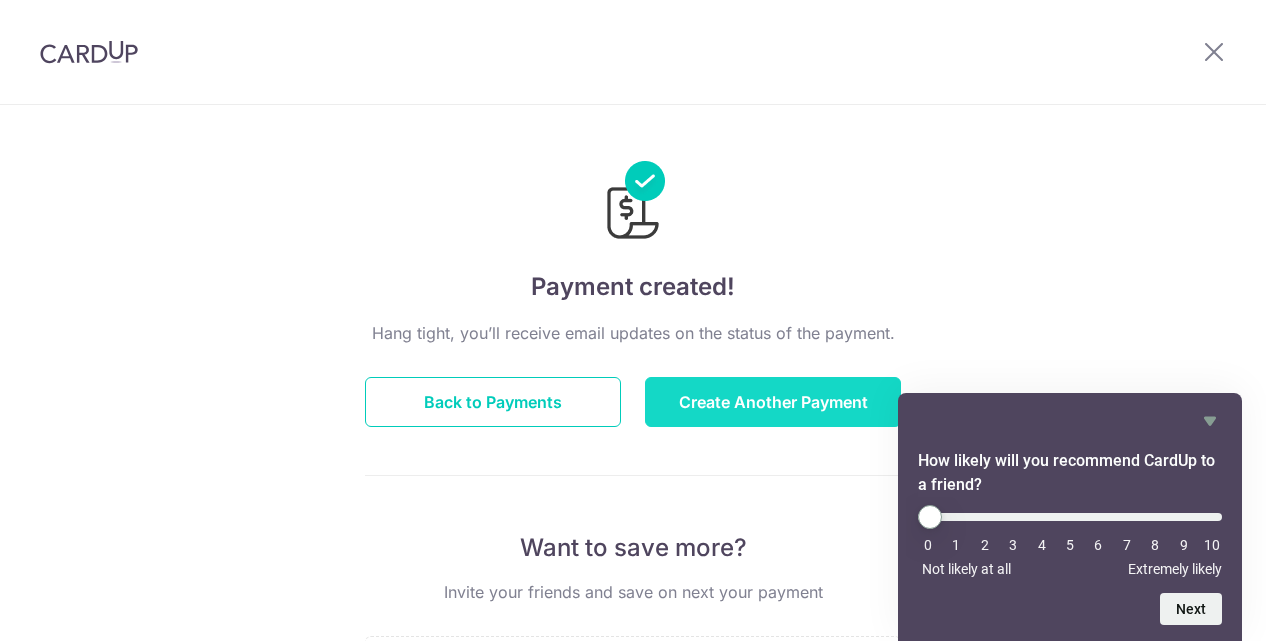 scroll, scrollTop: 0, scrollLeft: 0, axis: both 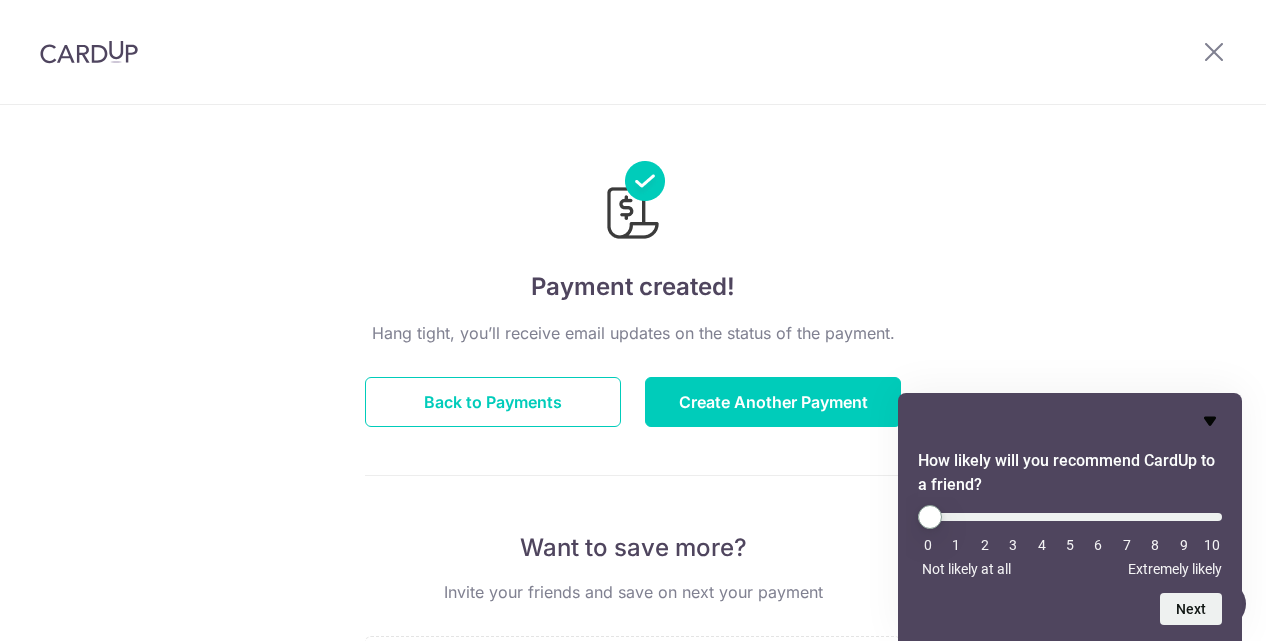 click 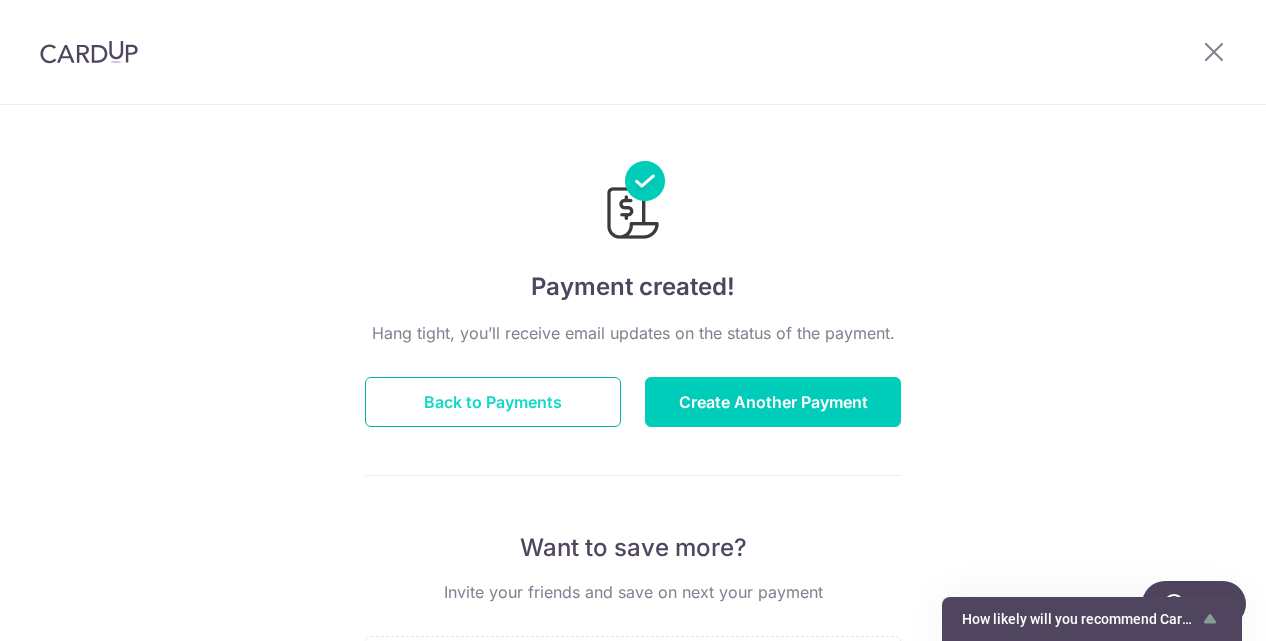 click on "Back to Payments" at bounding box center (493, 402) 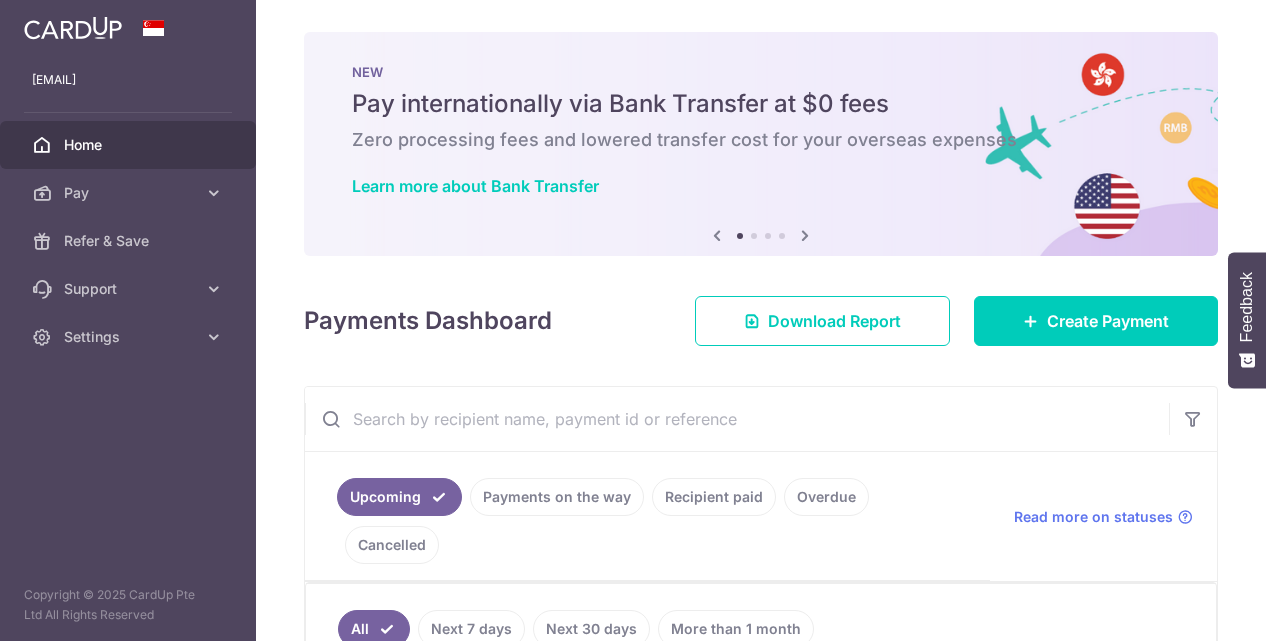scroll, scrollTop: 0, scrollLeft: 0, axis: both 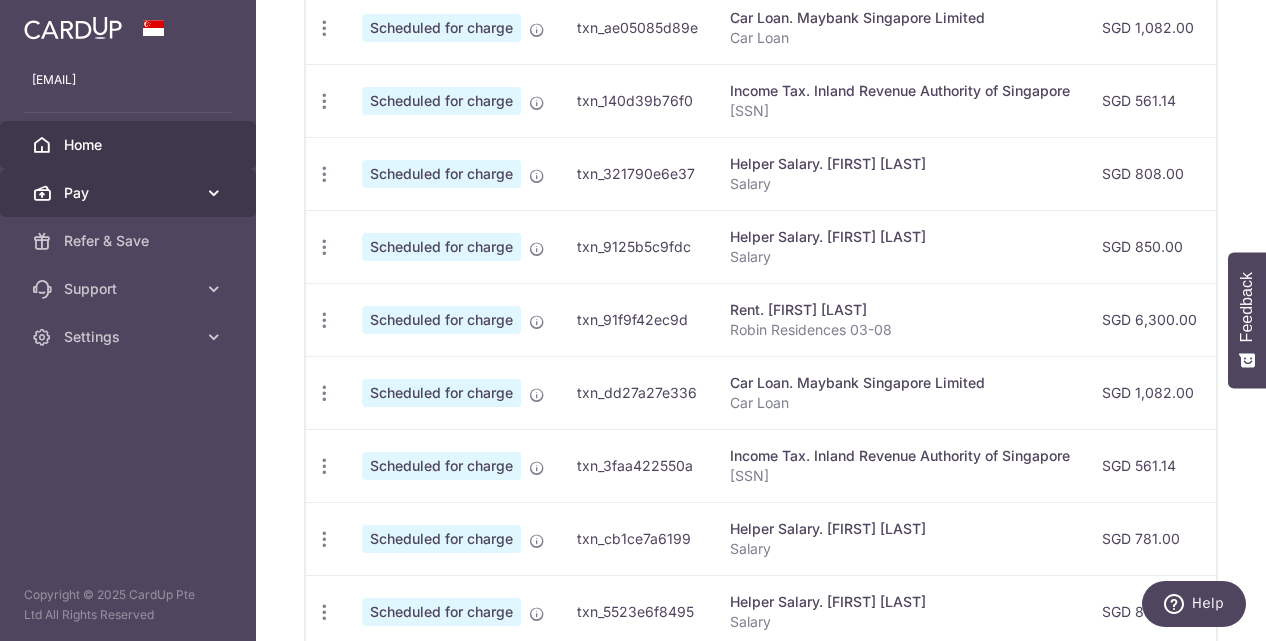 click on "Pay" at bounding box center (130, 193) 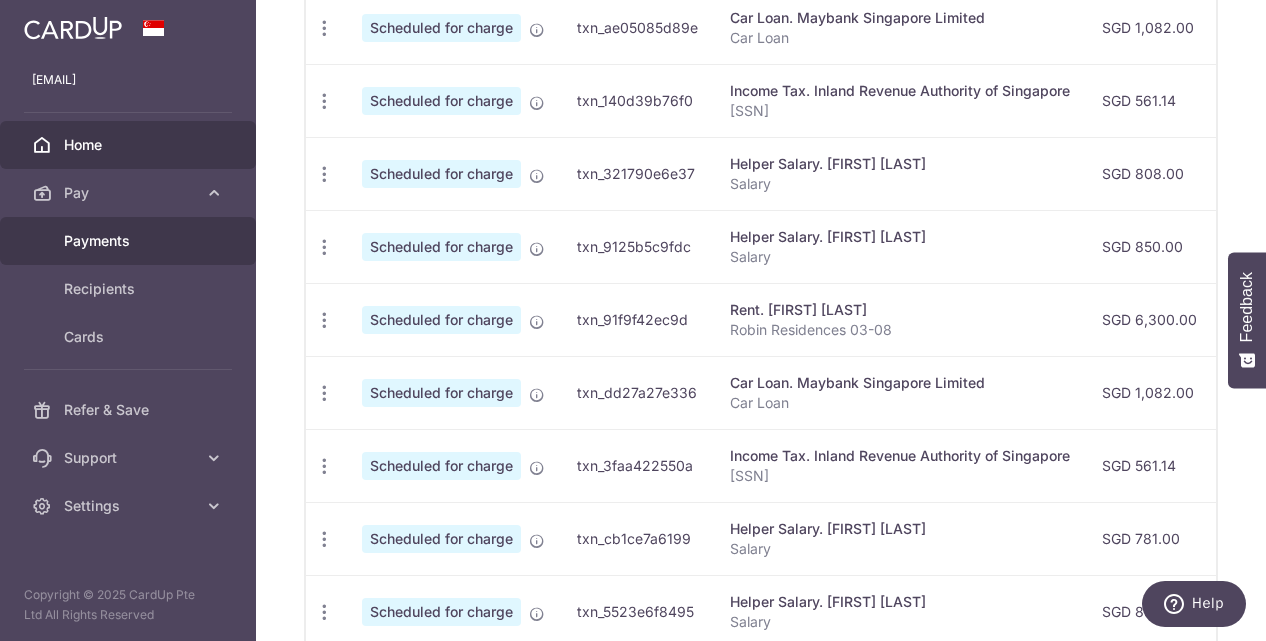 click on "Payments" at bounding box center [130, 241] 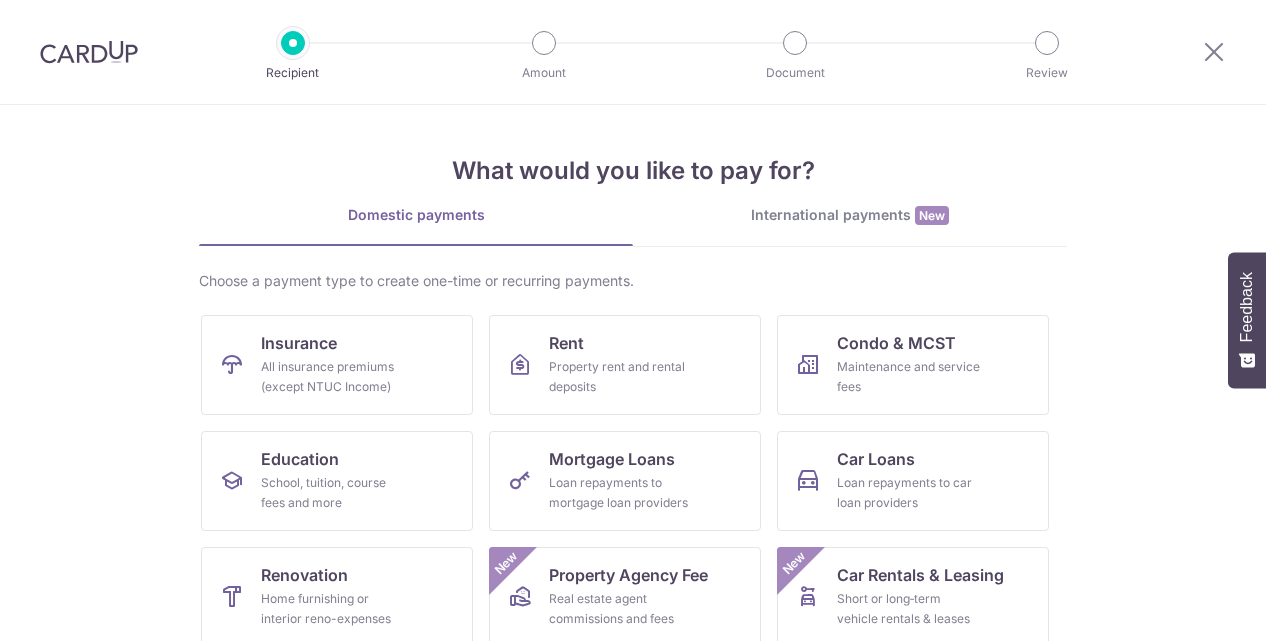 scroll, scrollTop: 0, scrollLeft: 0, axis: both 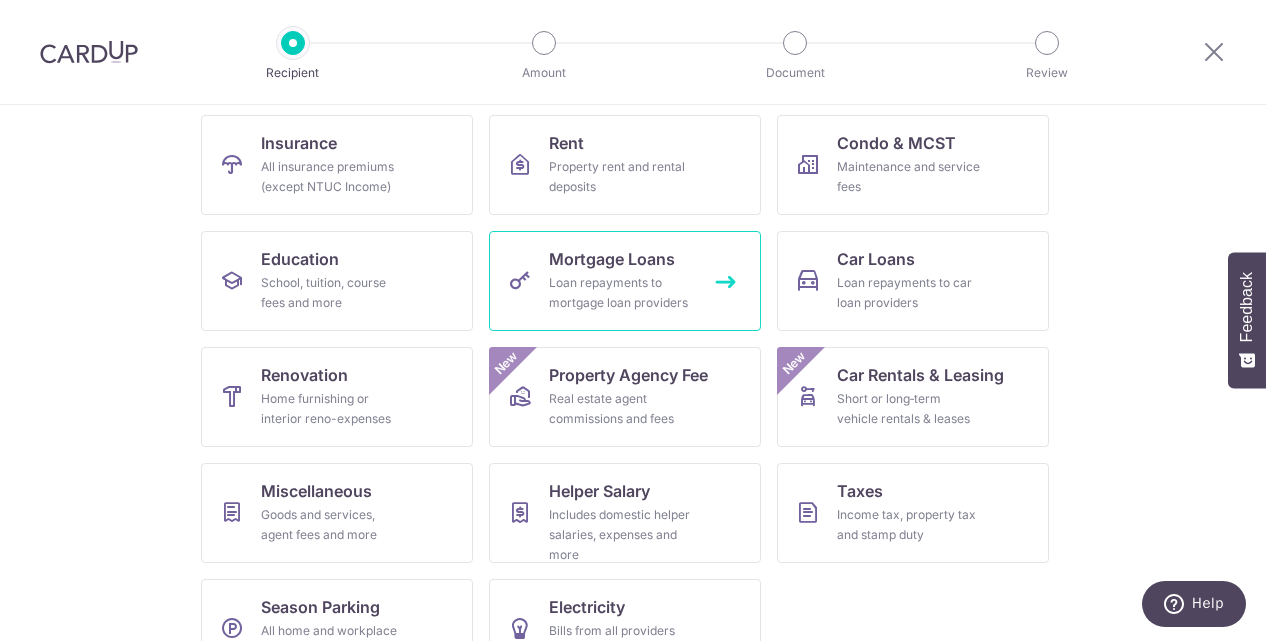 click on "Loan repayments to mortgage loan providers" at bounding box center (621, 293) 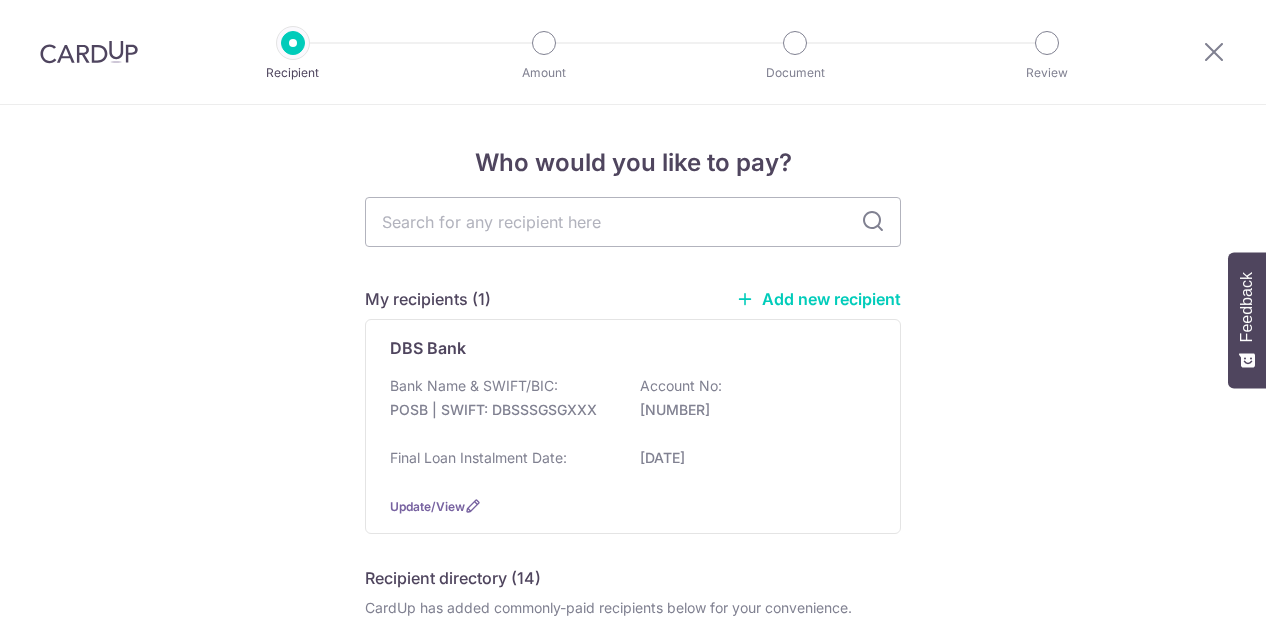scroll, scrollTop: 0, scrollLeft: 0, axis: both 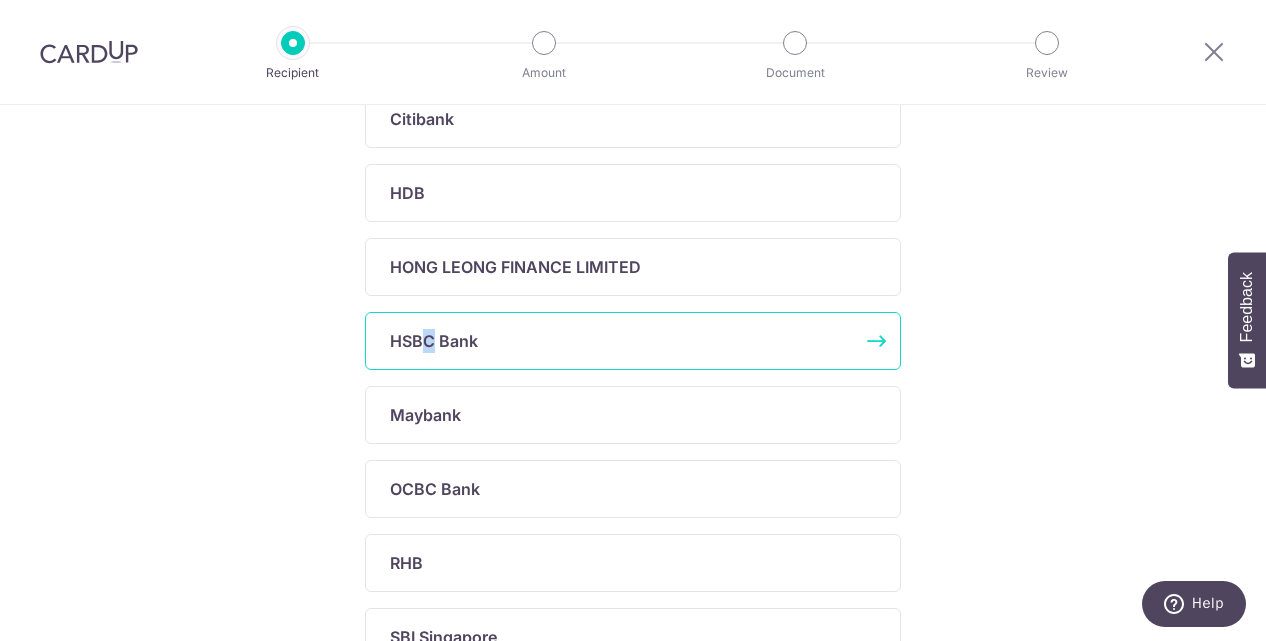 click on "HSBC Bank" at bounding box center (434, 341) 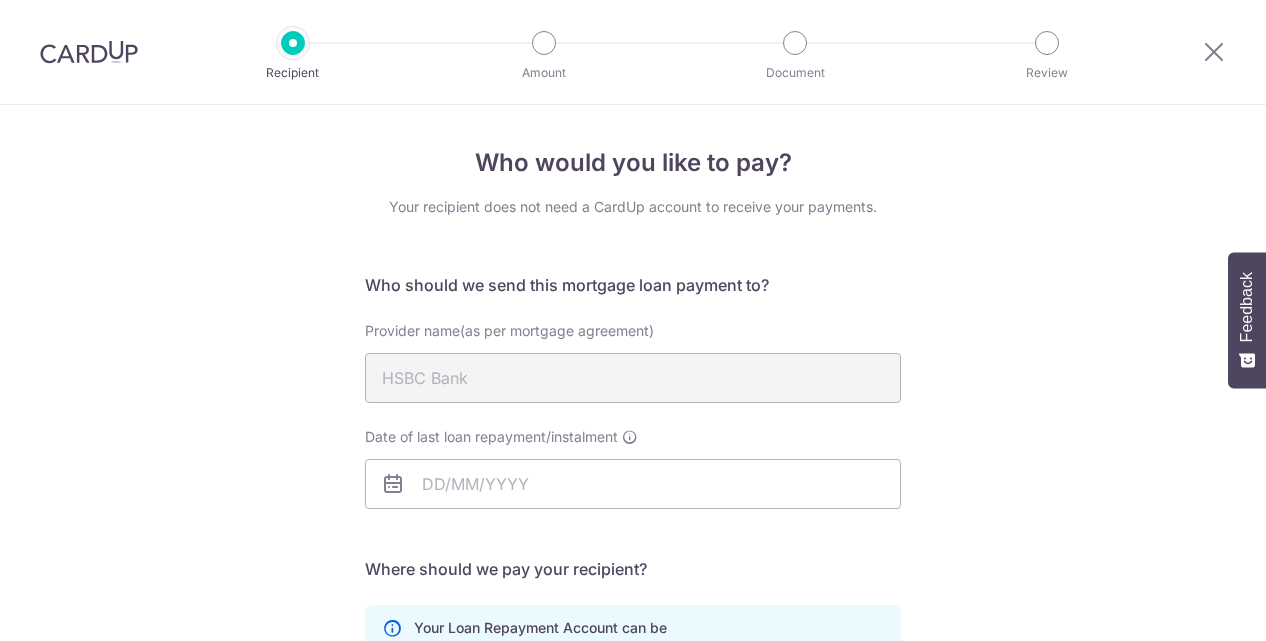 scroll, scrollTop: 0, scrollLeft: 0, axis: both 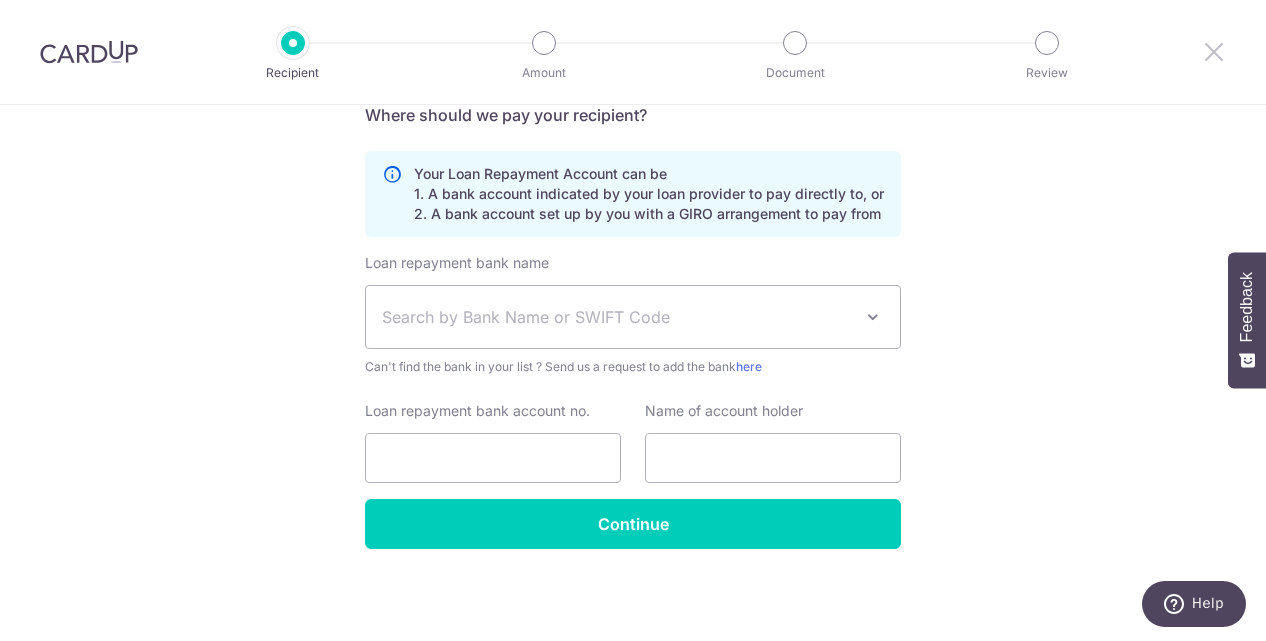 click at bounding box center [1214, 51] 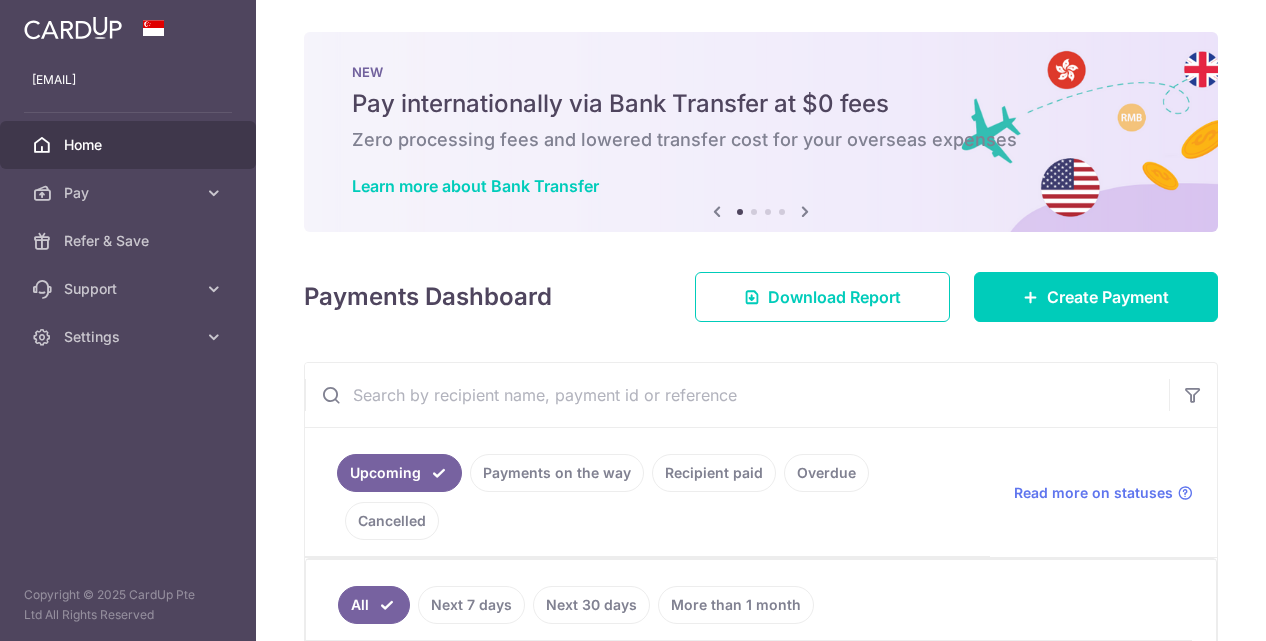 scroll, scrollTop: 0, scrollLeft: 0, axis: both 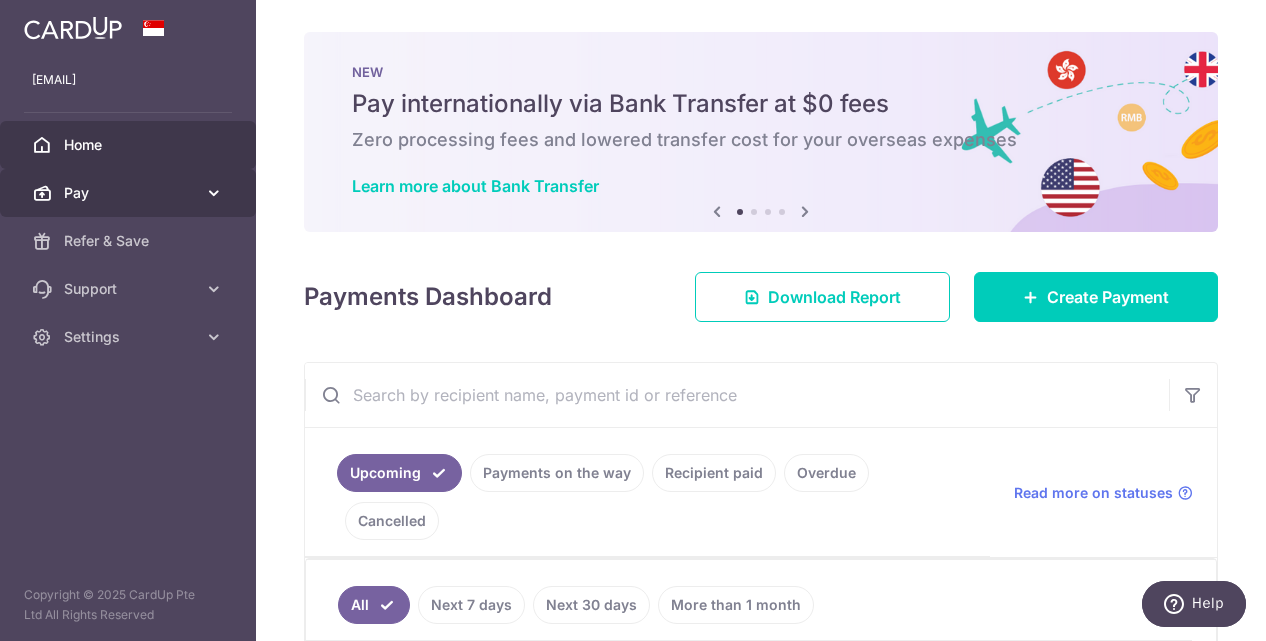 click on "Pay" at bounding box center (128, 193) 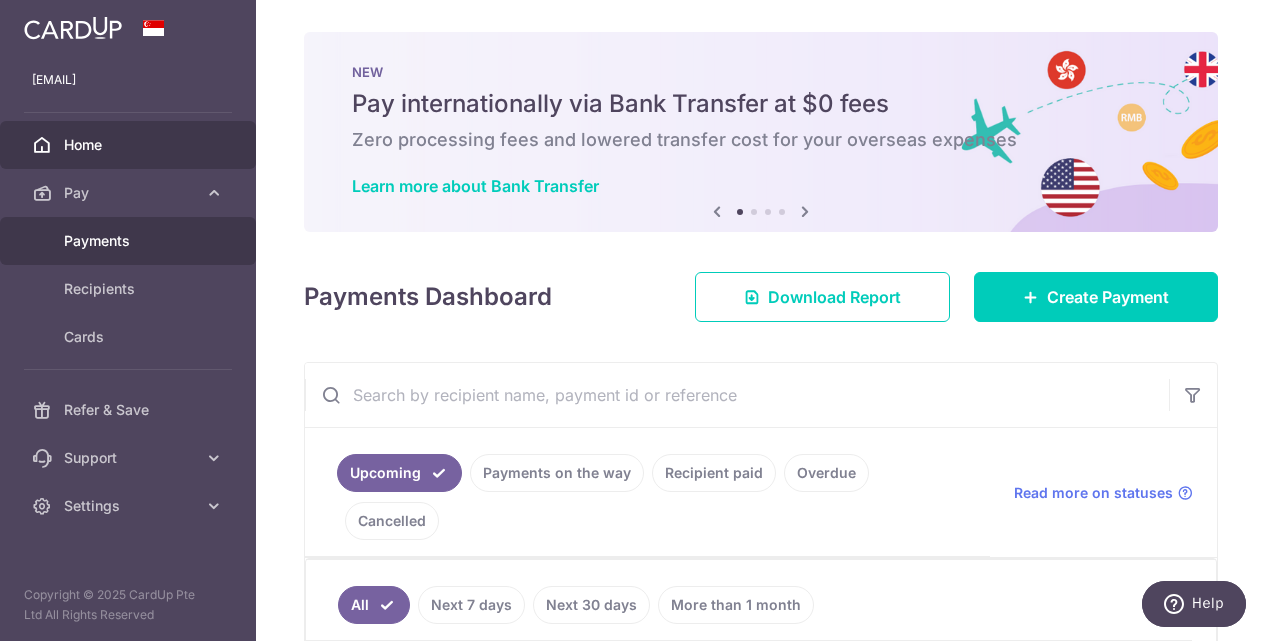 click on "Payments" at bounding box center [130, 241] 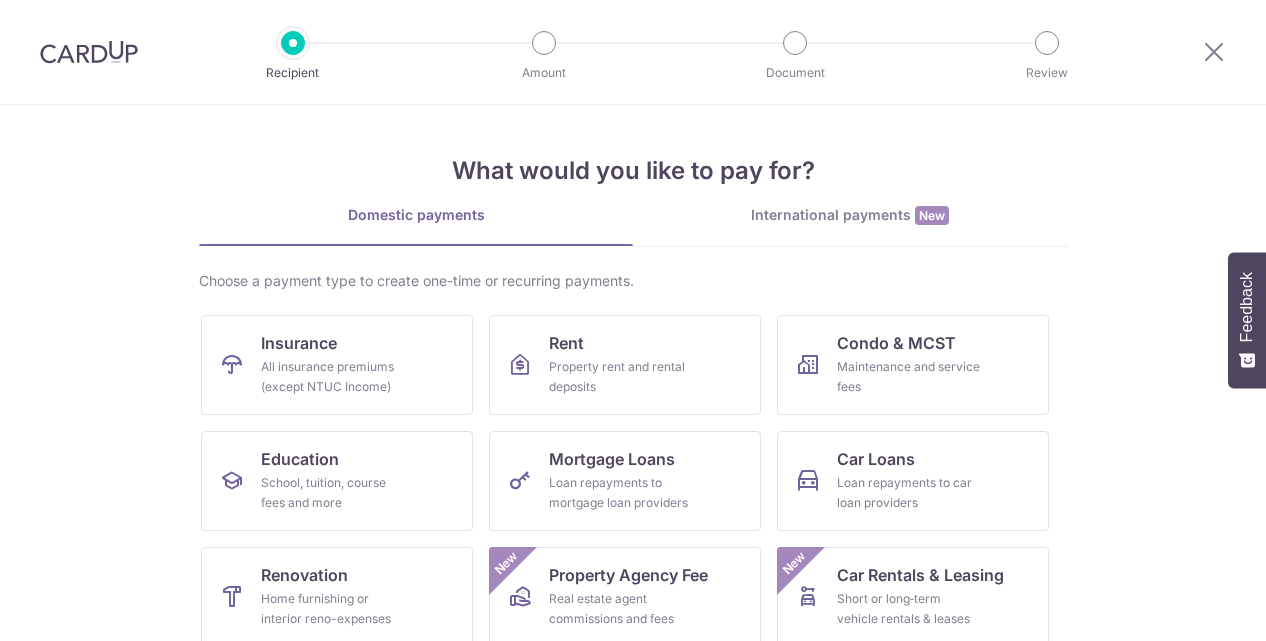 scroll, scrollTop: 0, scrollLeft: 0, axis: both 